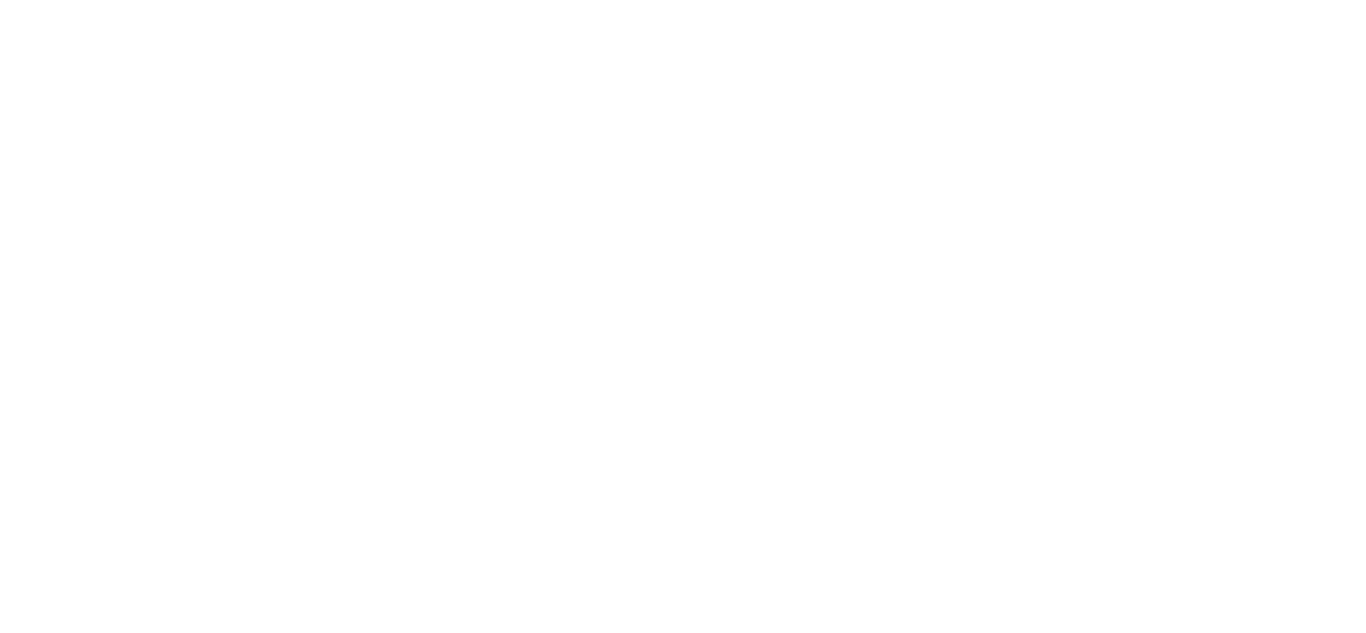 scroll, scrollTop: 0, scrollLeft: 0, axis: both 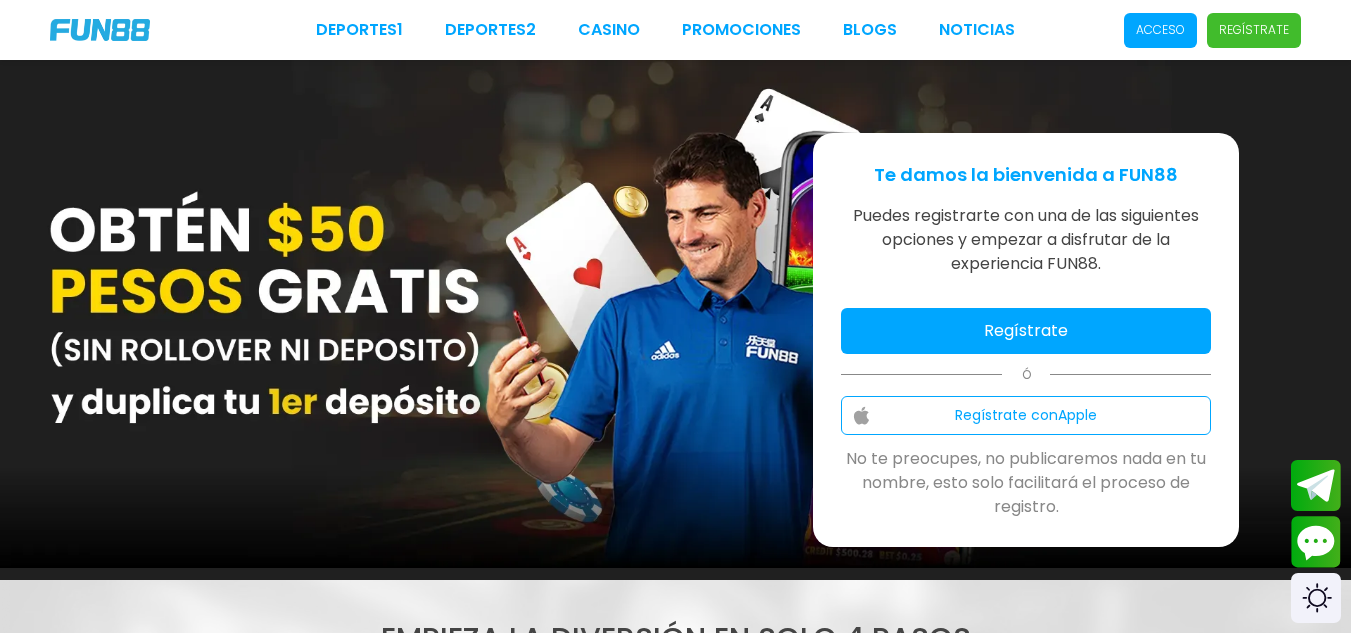 click on "Acceso" at bounding box center [1160, 30] 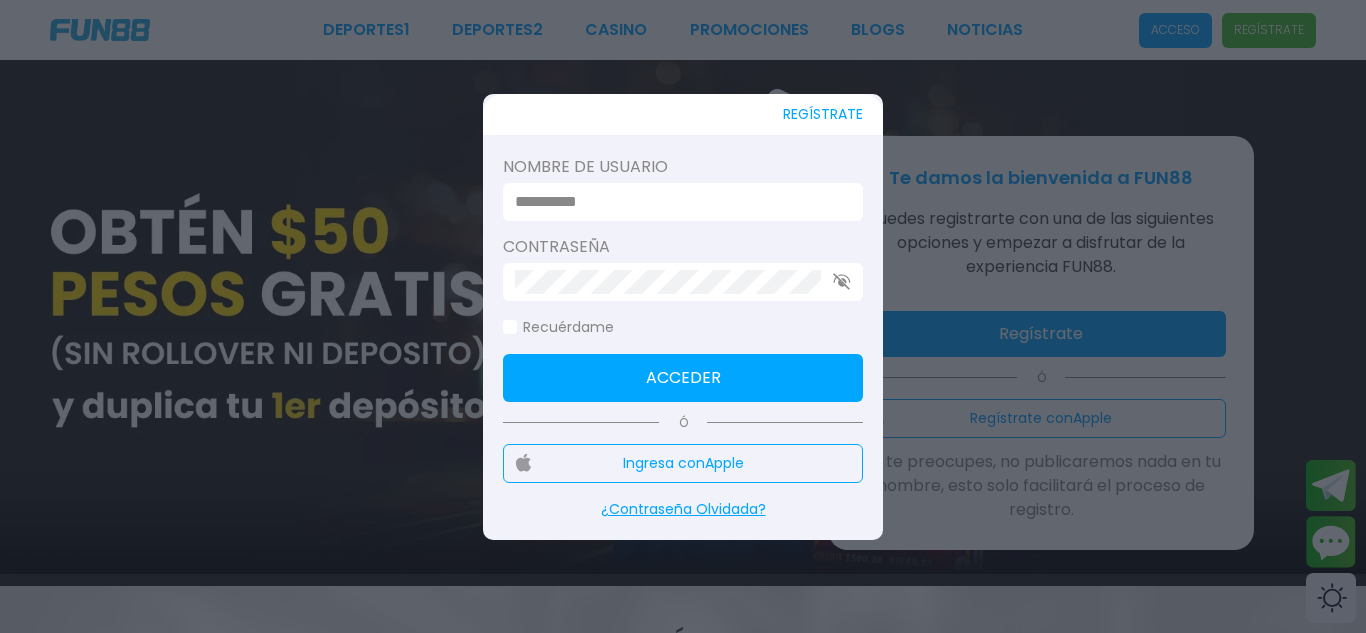 click at bounding box center [677, 202] 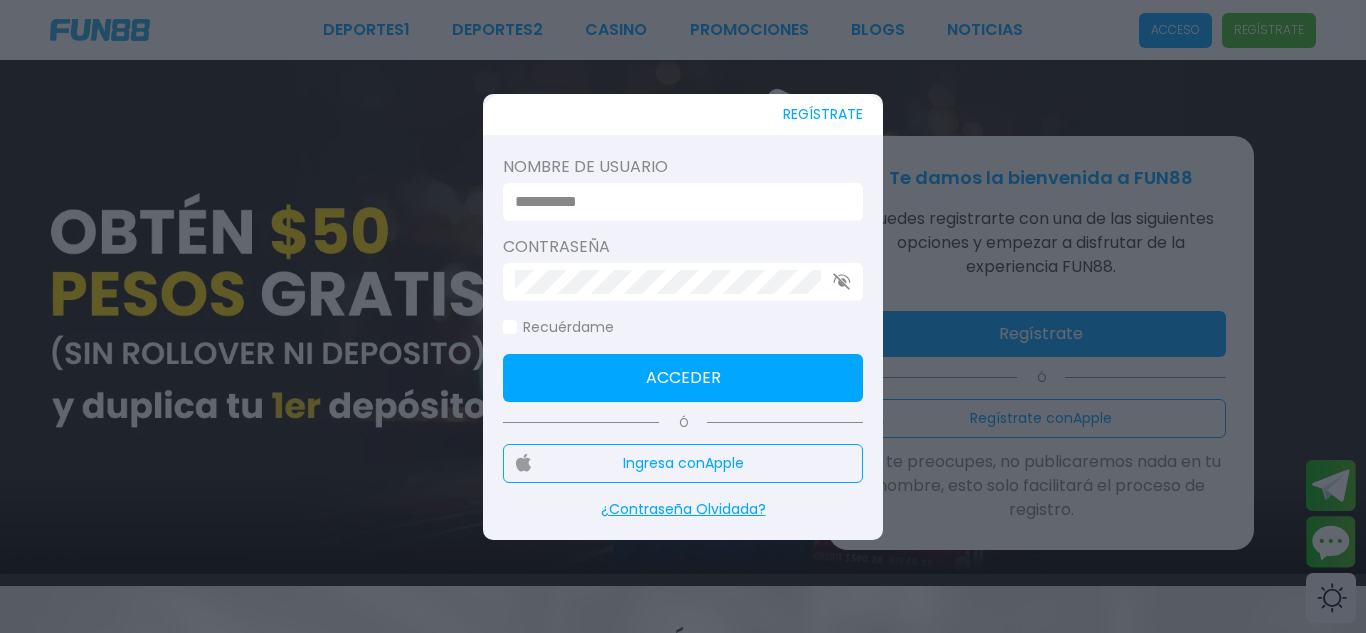 type on "********" 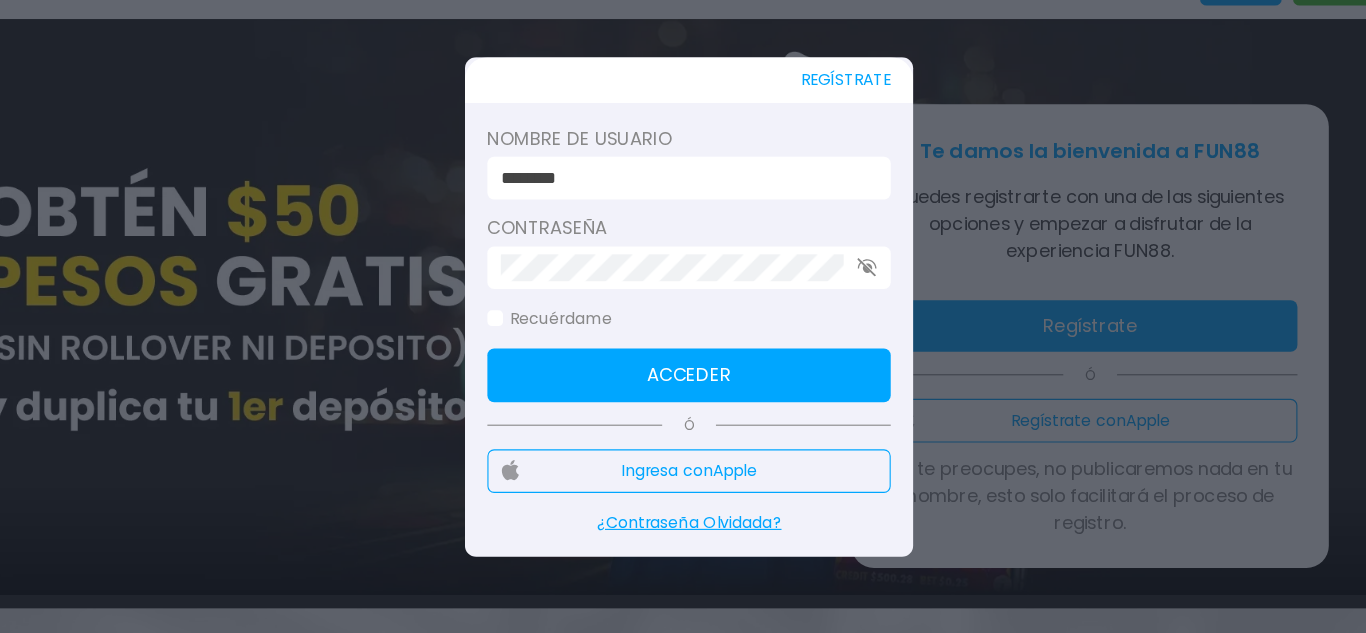 click on "Acceder" at bounding box center [683, 378] 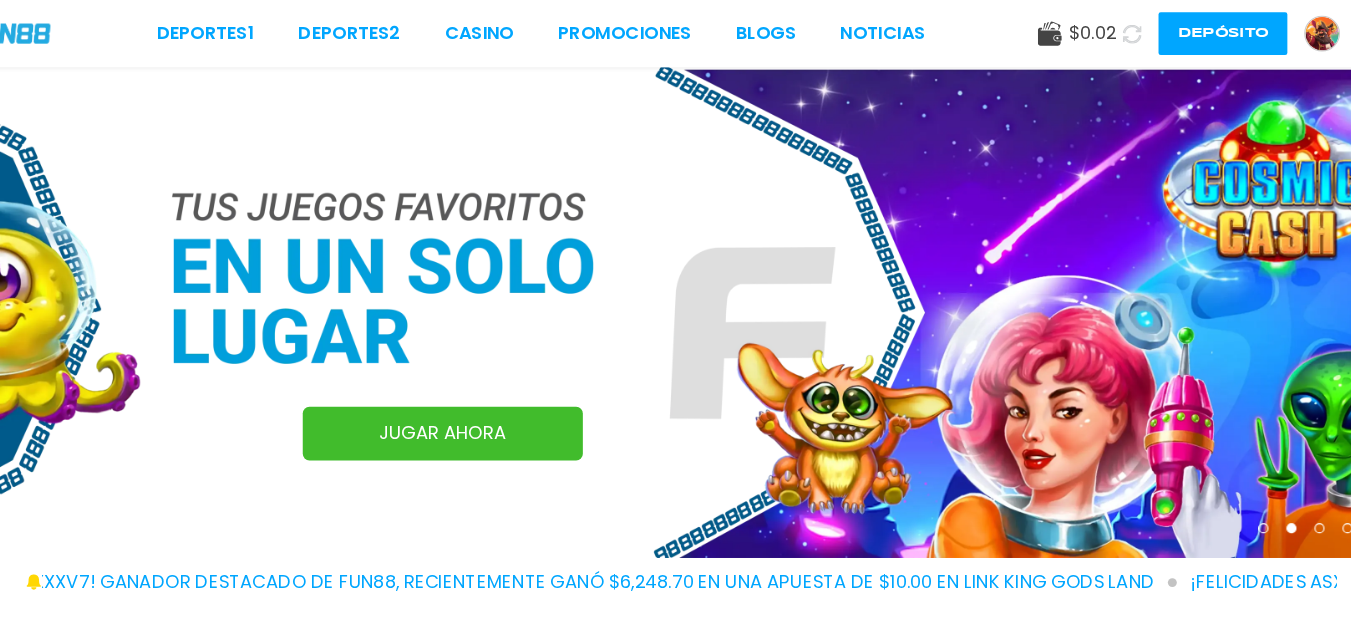 click 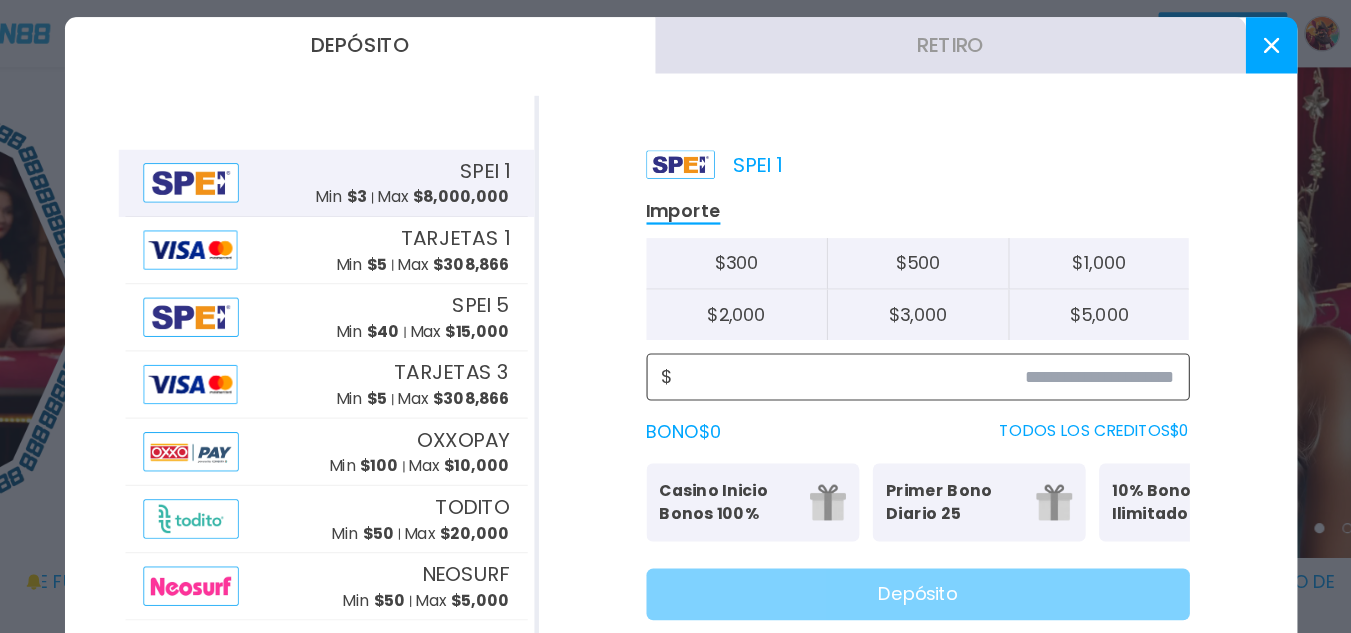 click at bounding box center [892, 336] 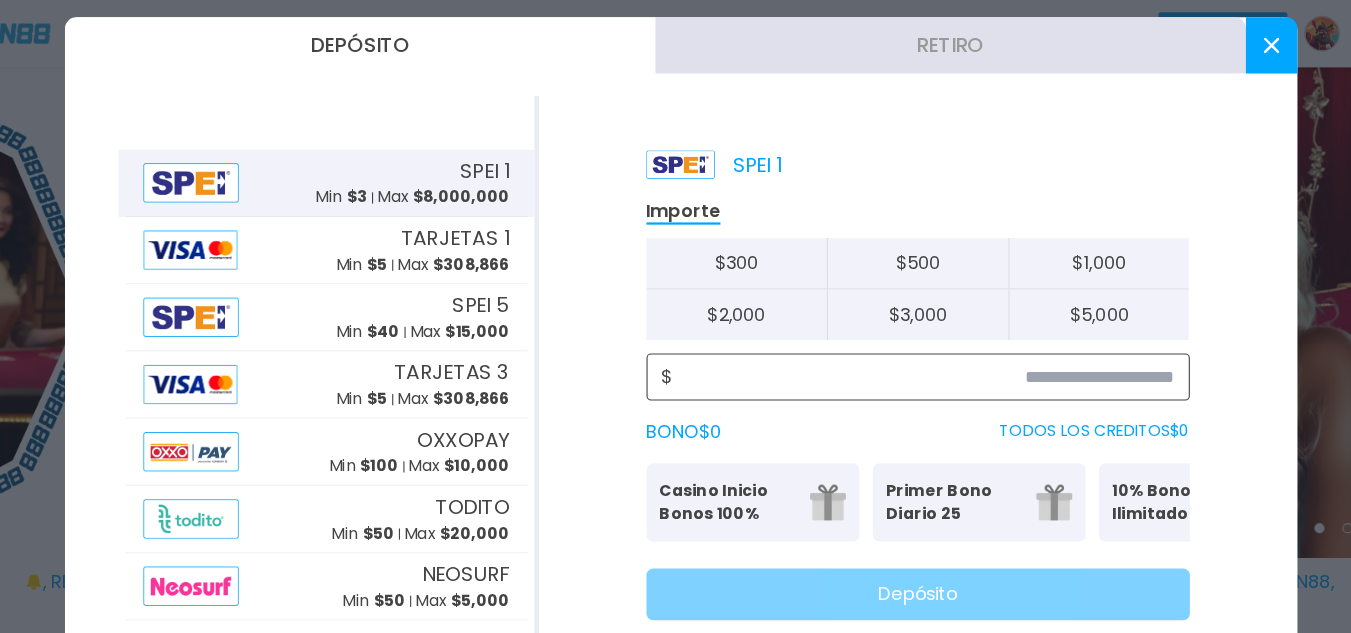 click at bounding box center (892, 336) 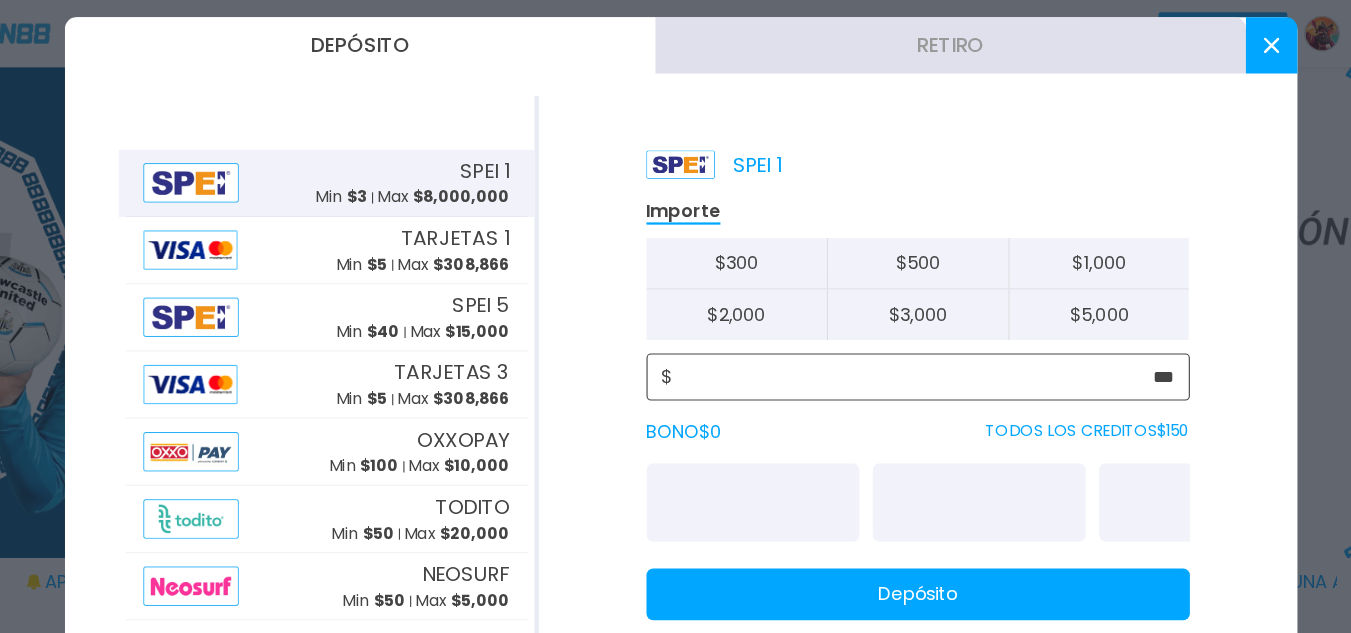 type on "***" 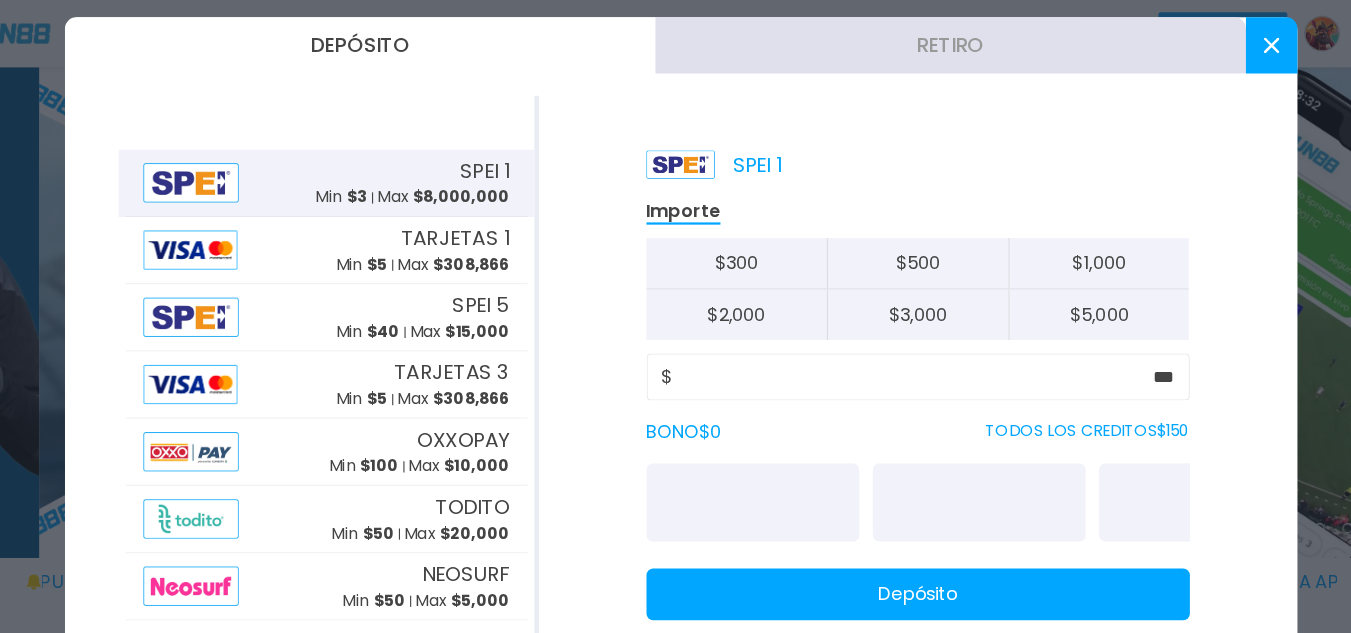 click on "Depósito" at bounding box center (887, 530) 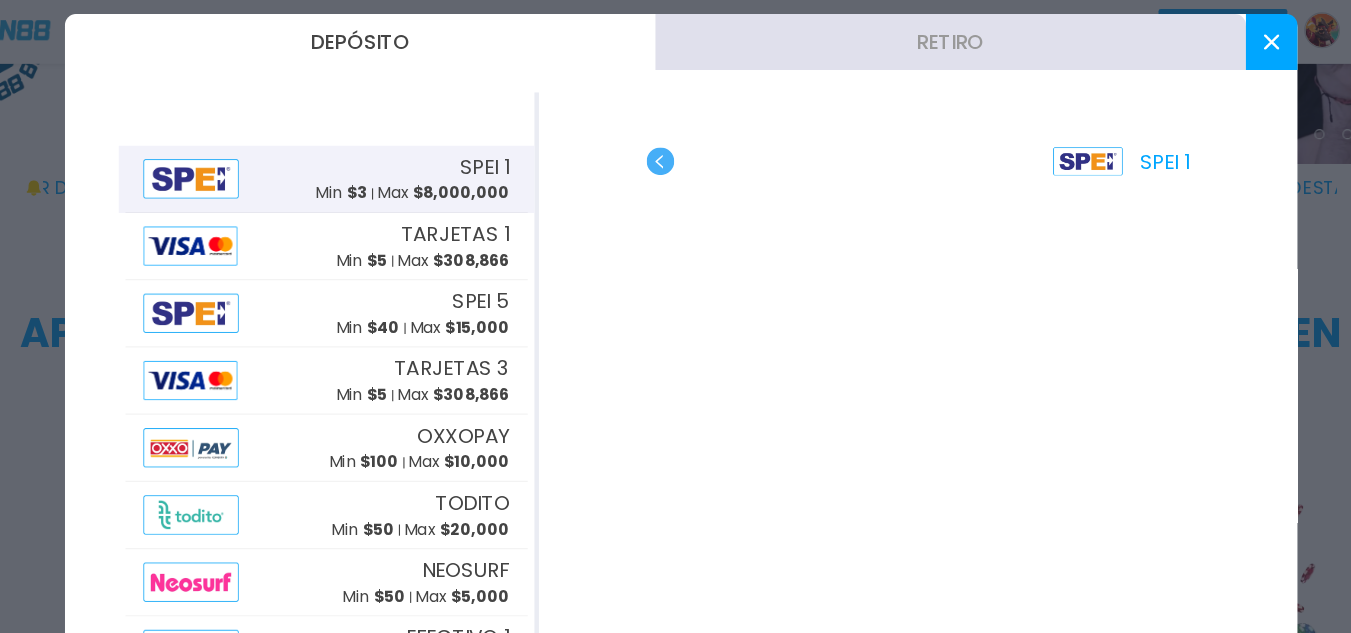 scroll, scrollTop: 320, scrollLeft: 0, axis: vertical 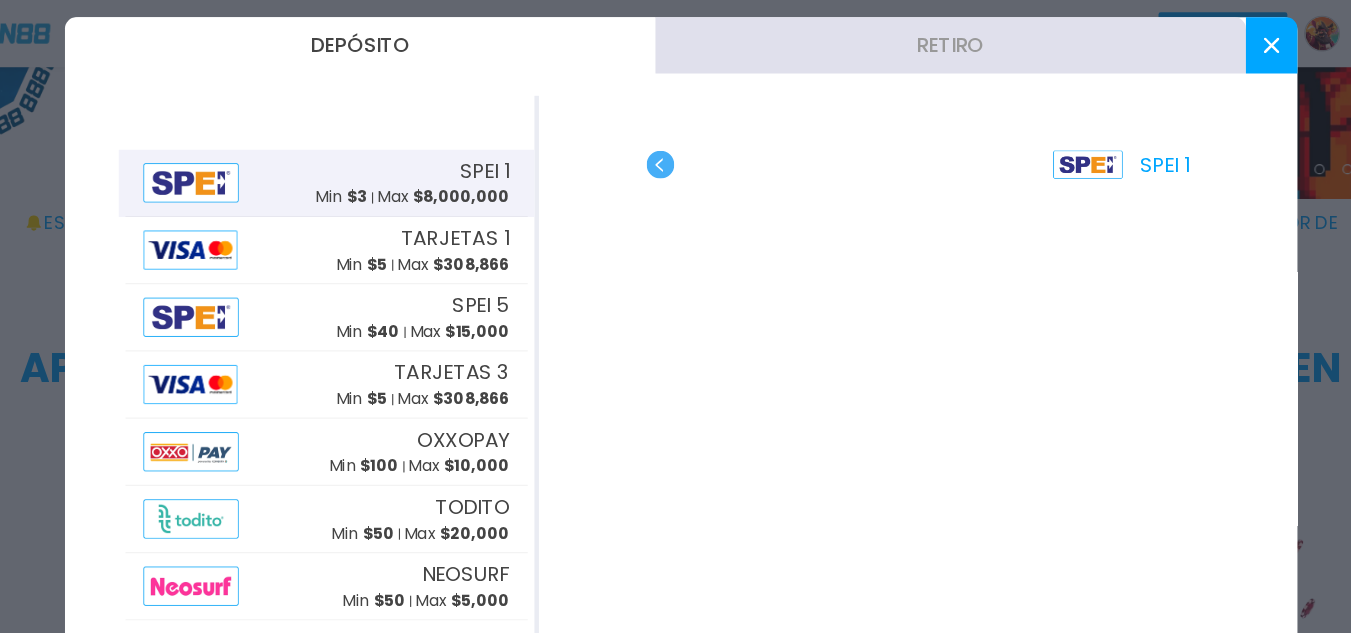 click at bounding box center (1203, 40) 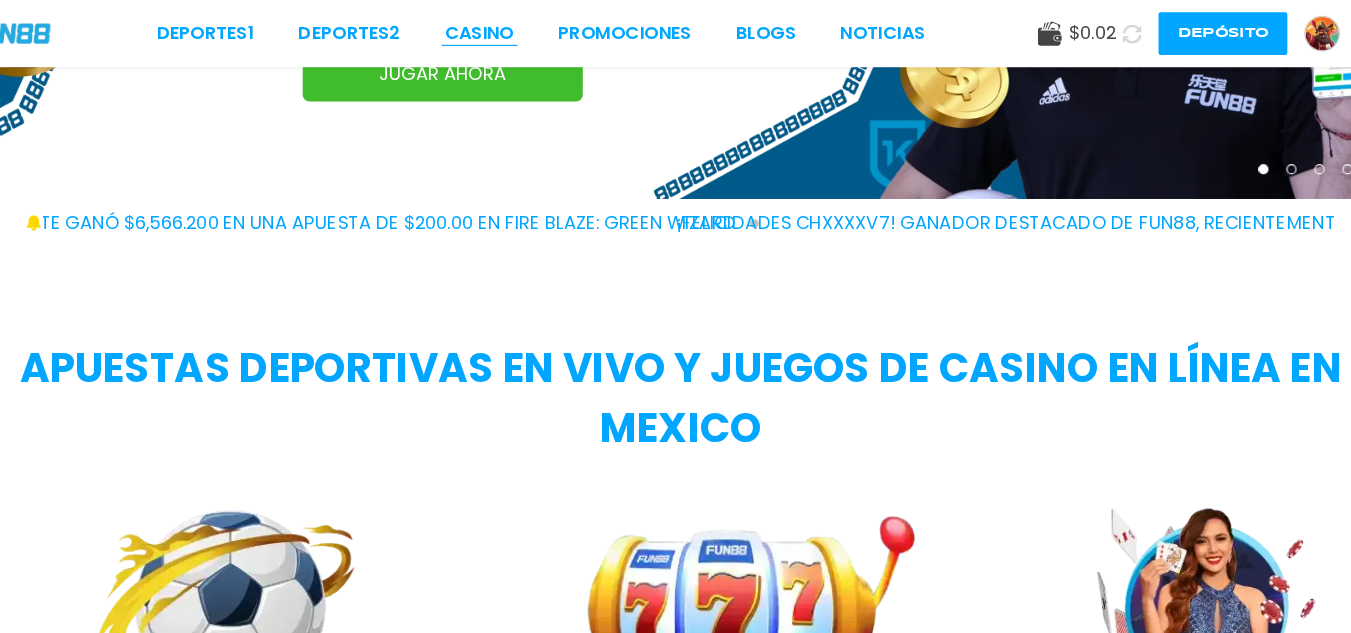 click on "CASINO" at bounding box center (496, 30) 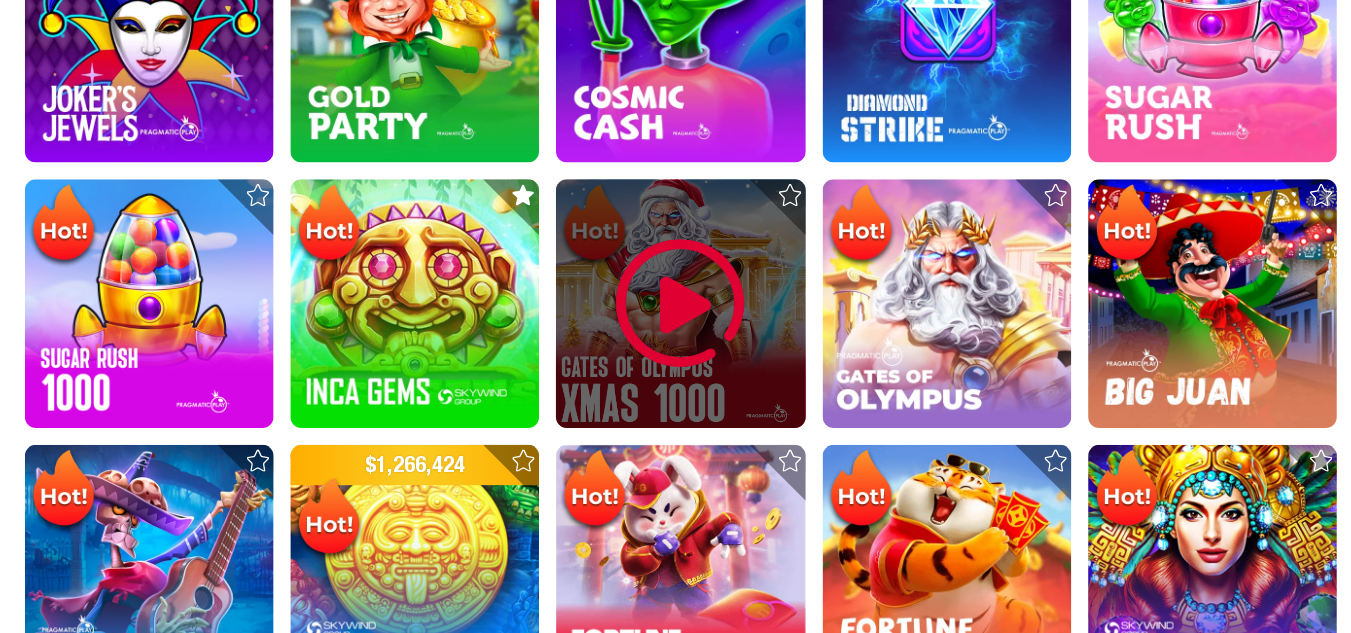 scroll, scrollTop: 692, scrollLeft: 0, axis: vertical 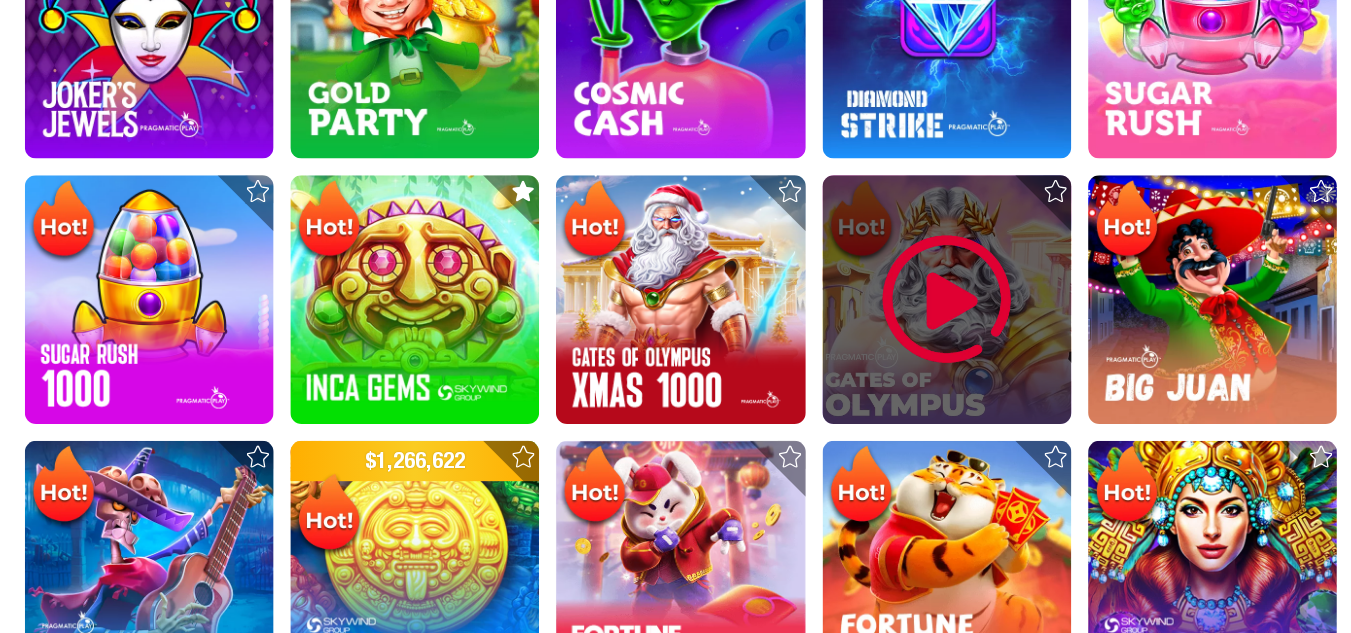 click at bounding box center [913, 335] 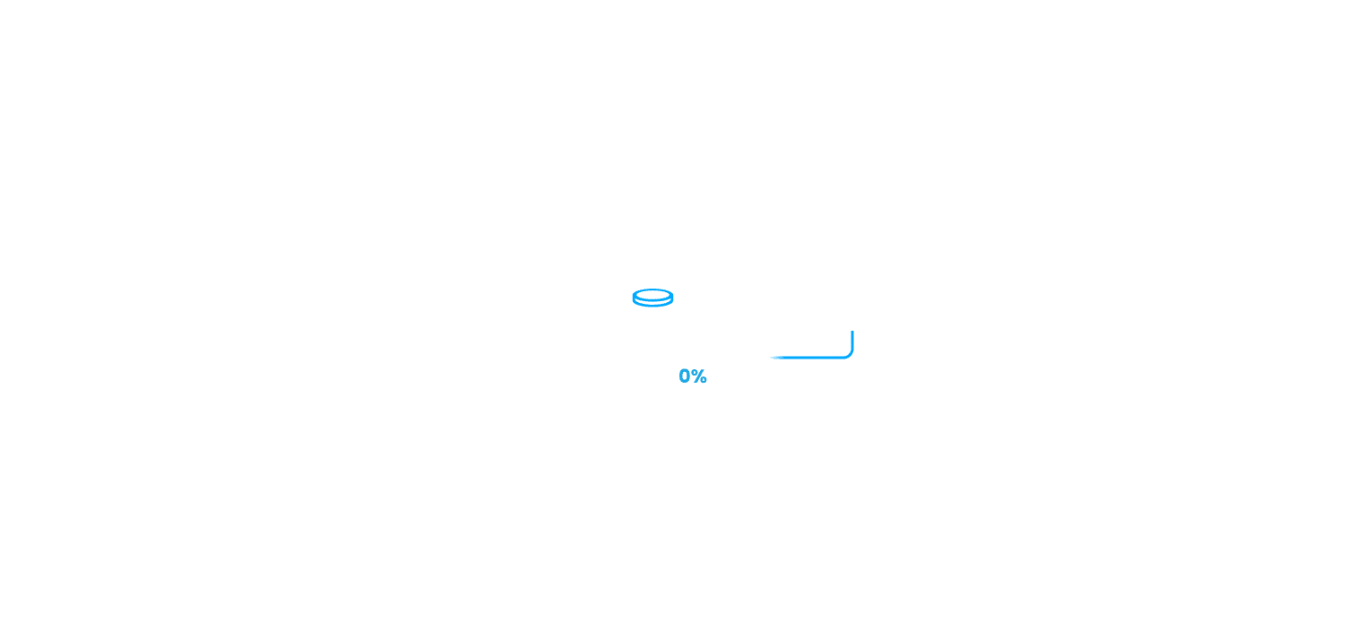 scroll, scrollTop: 0, scrollLeft: 0, axis: both 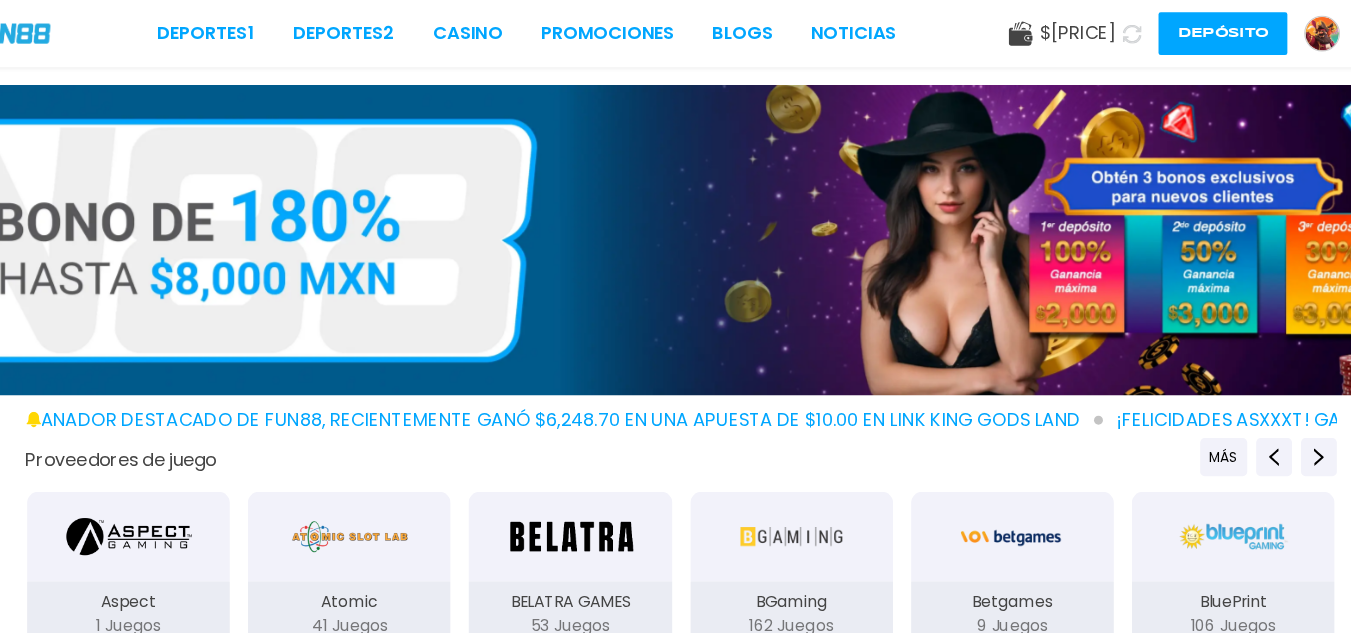 click 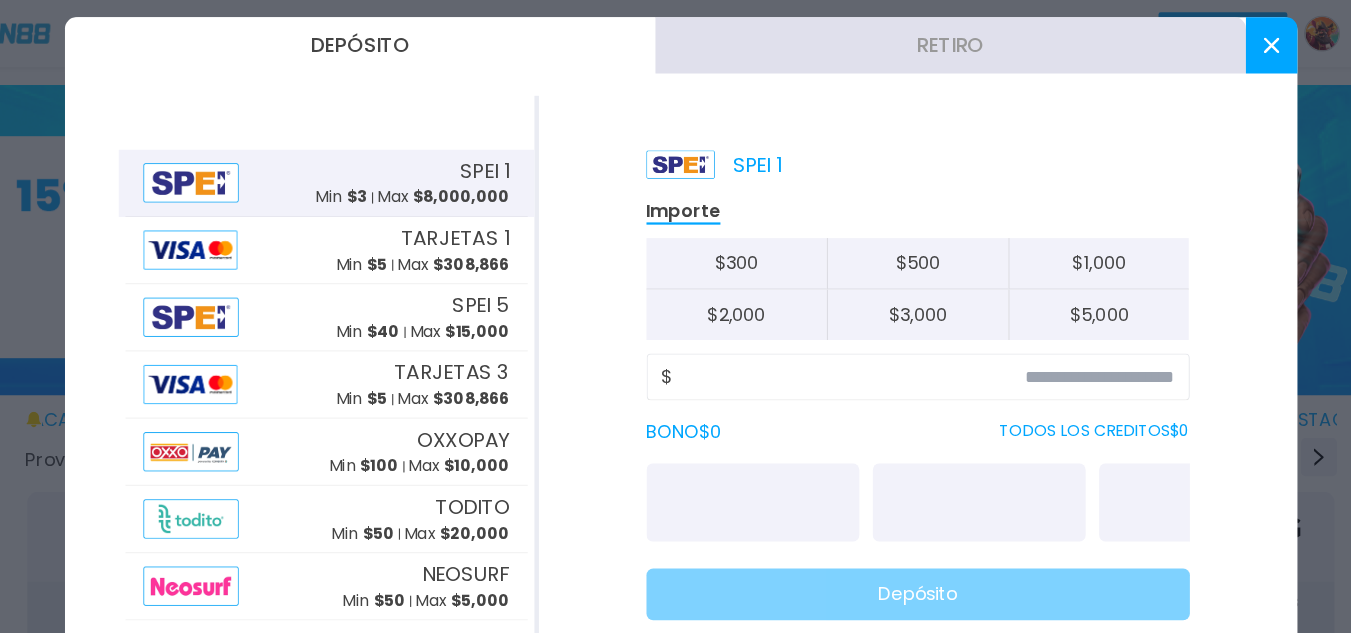 click on "Retiro" at bounding box center [916, 40] 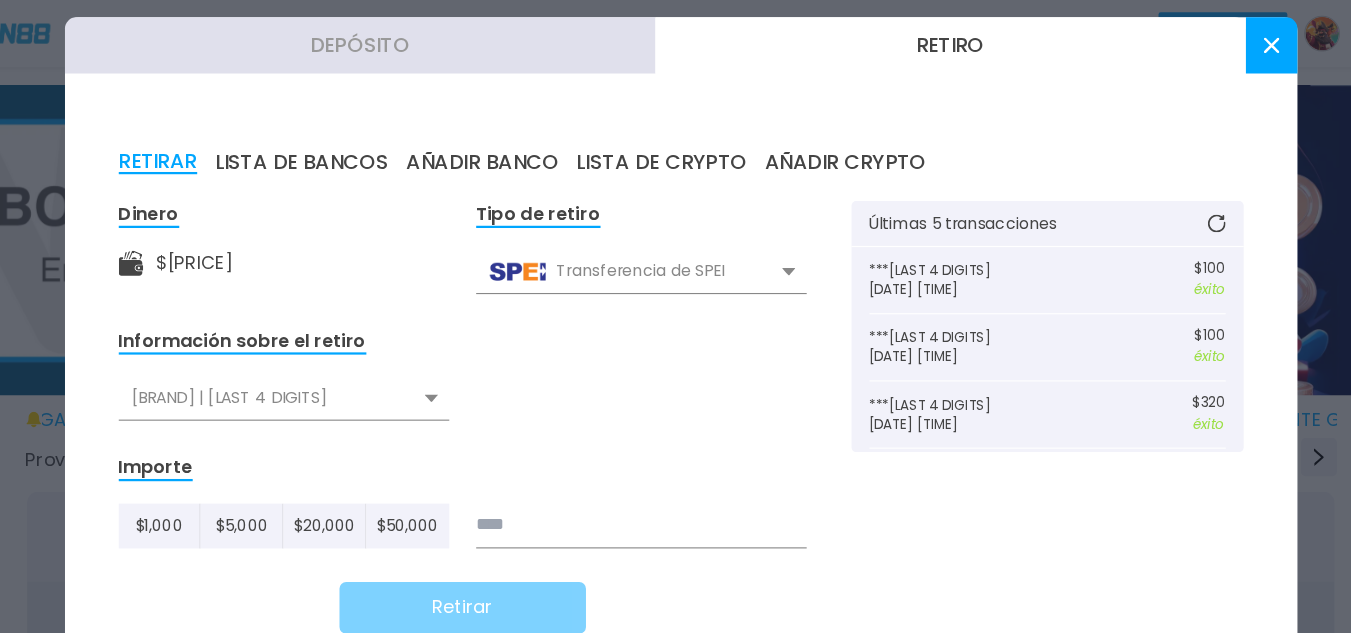 click 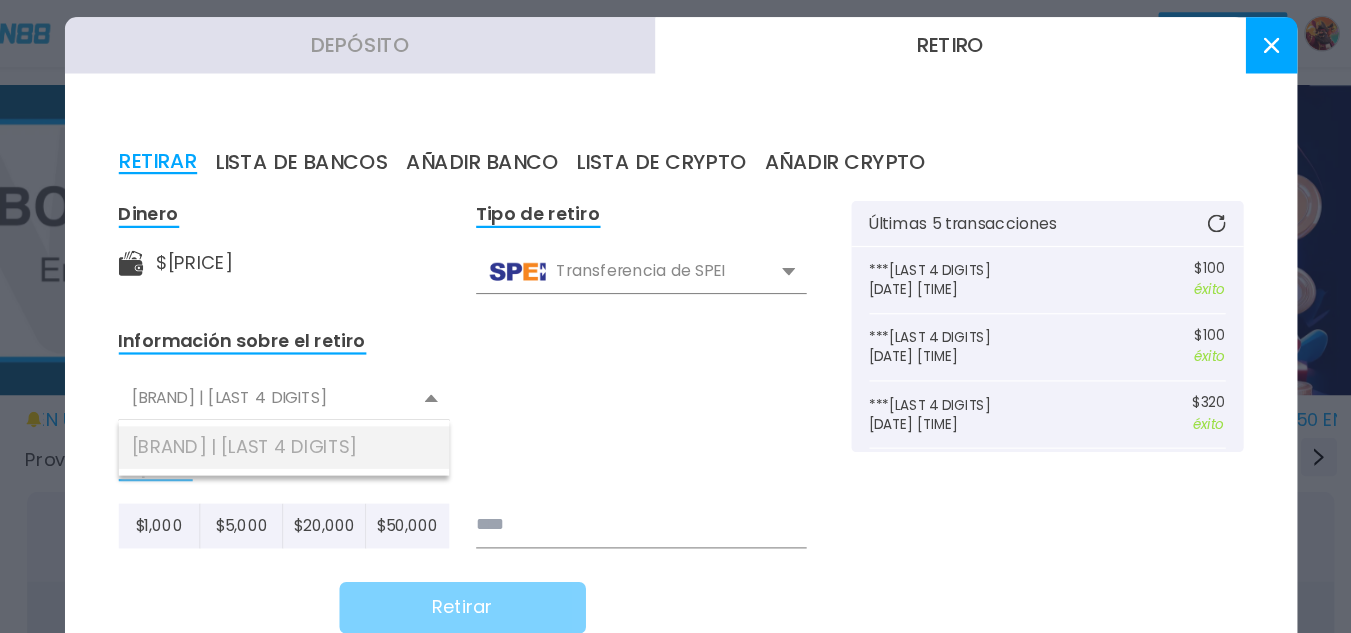 click on "[BRAND] | [LAST 4 DIGITS]" at bounding box center [321, 399] 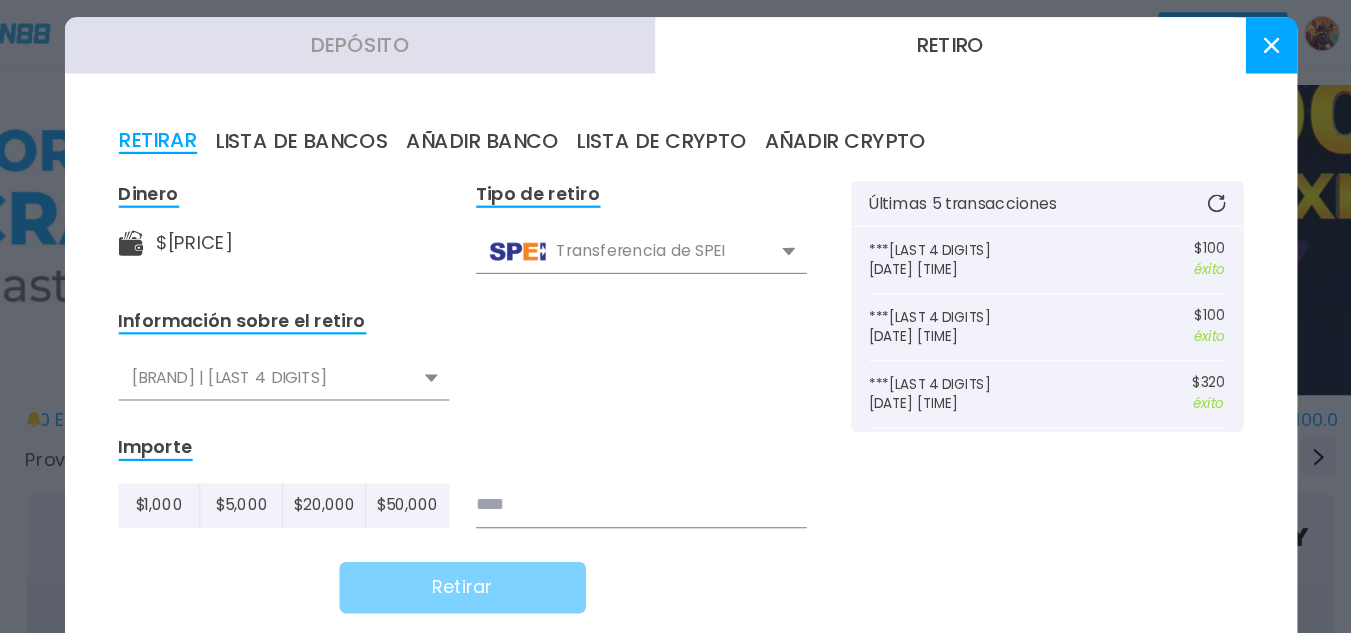 scroll, scrollTop: 19, scrollLeft: 0, axis: vertical 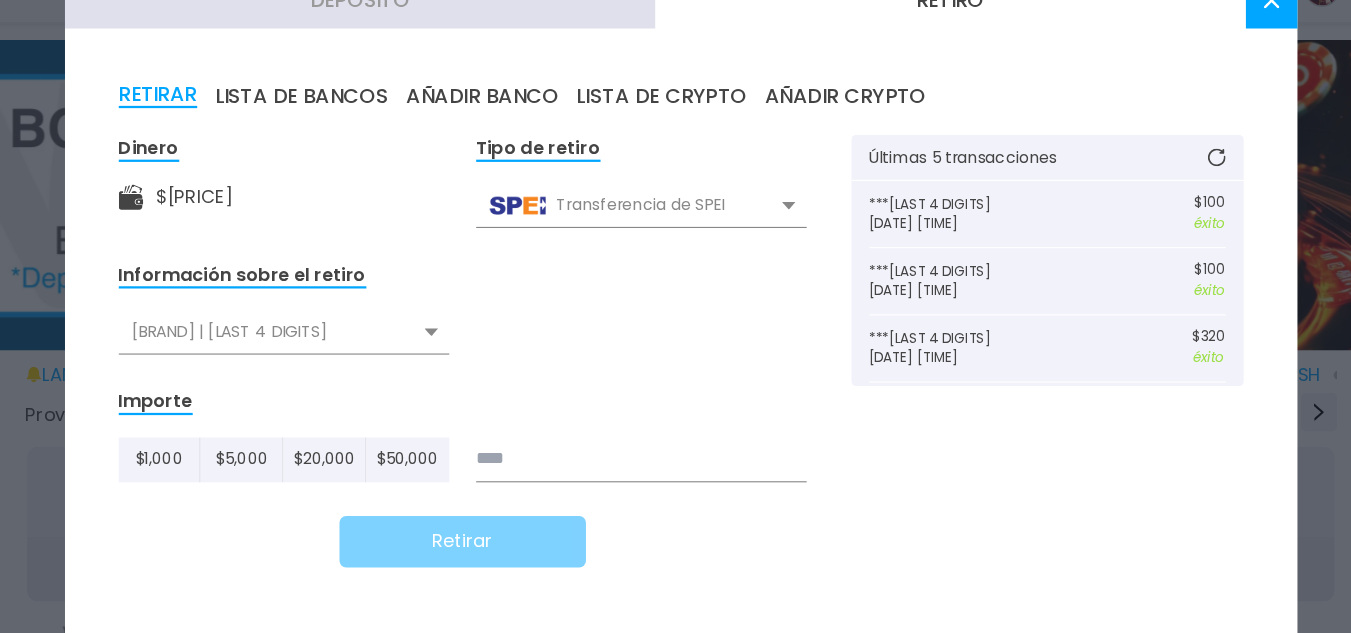 click at bounding box center (640, 450) 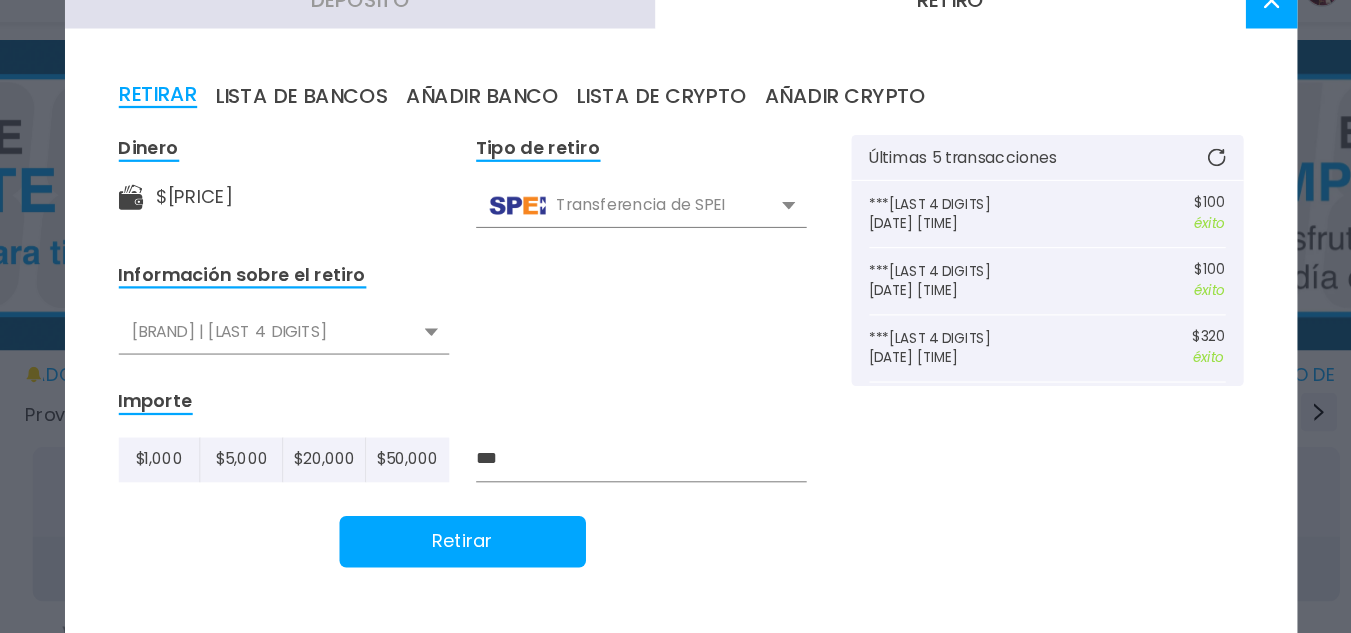 type on "***" 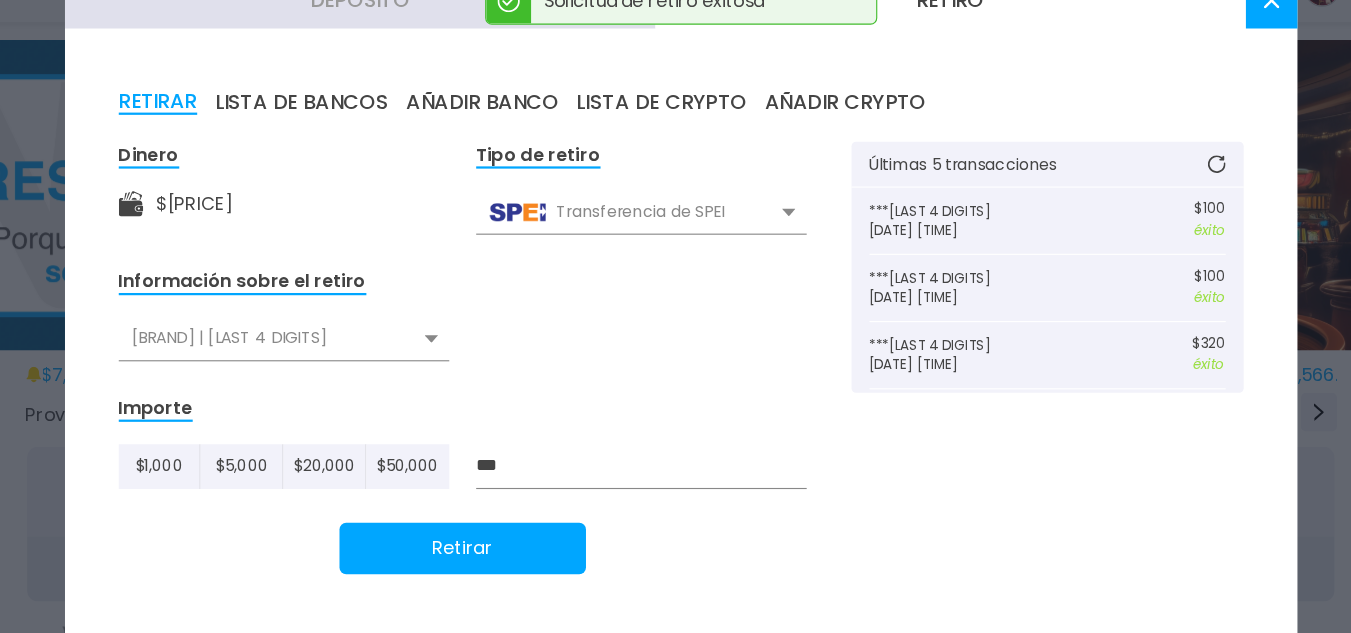 scroll, scrollTop: 19, scrollLeft: 0, axis: vertical 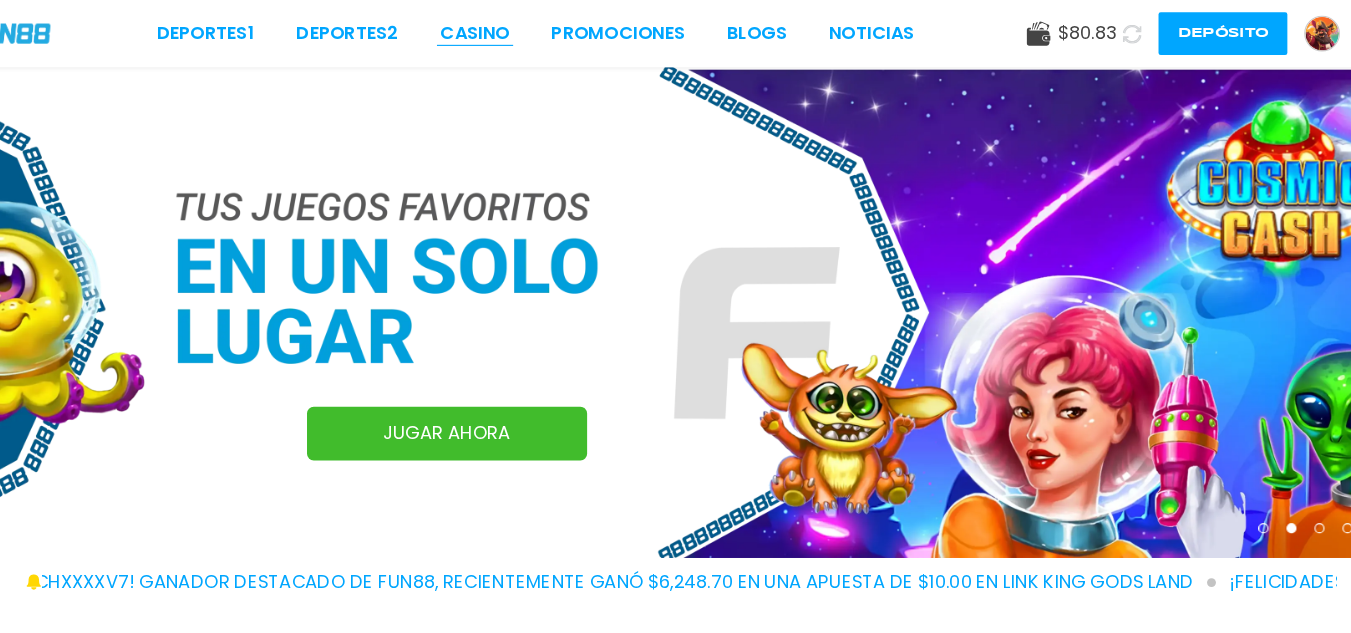 click on "CASINO" at bounding box center (492, 30) 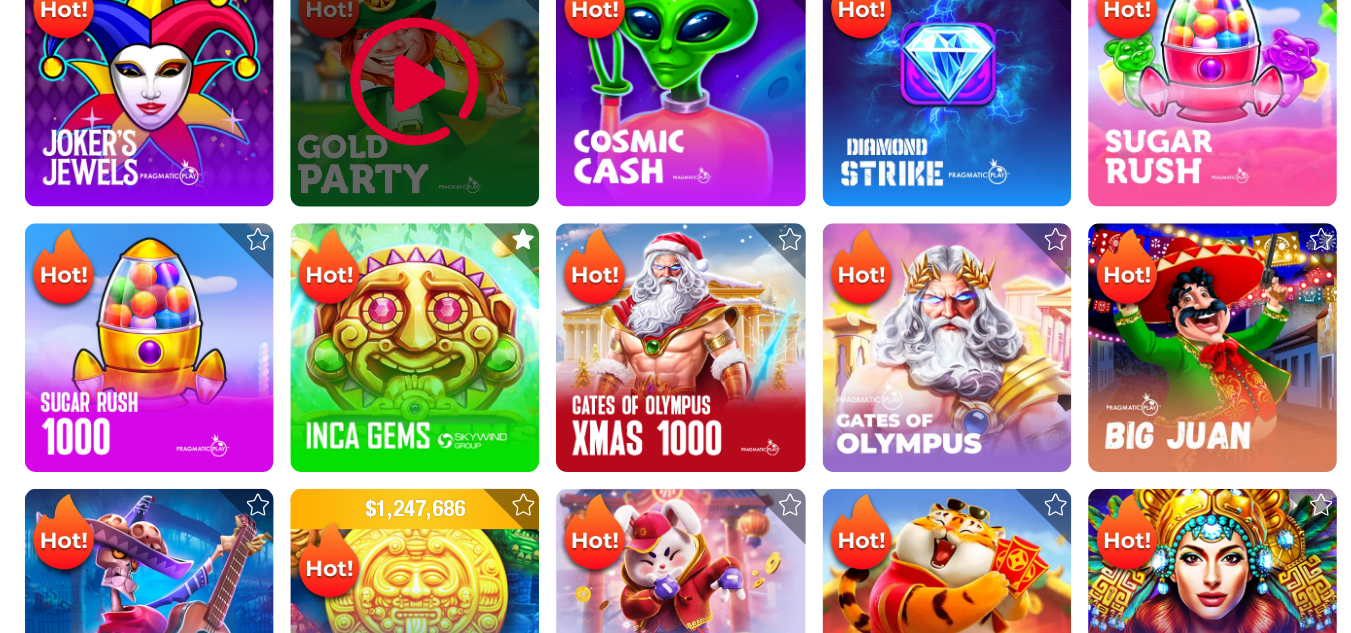 scroll, scrollTop: 652, scrollLeft: 0, axis: vertical 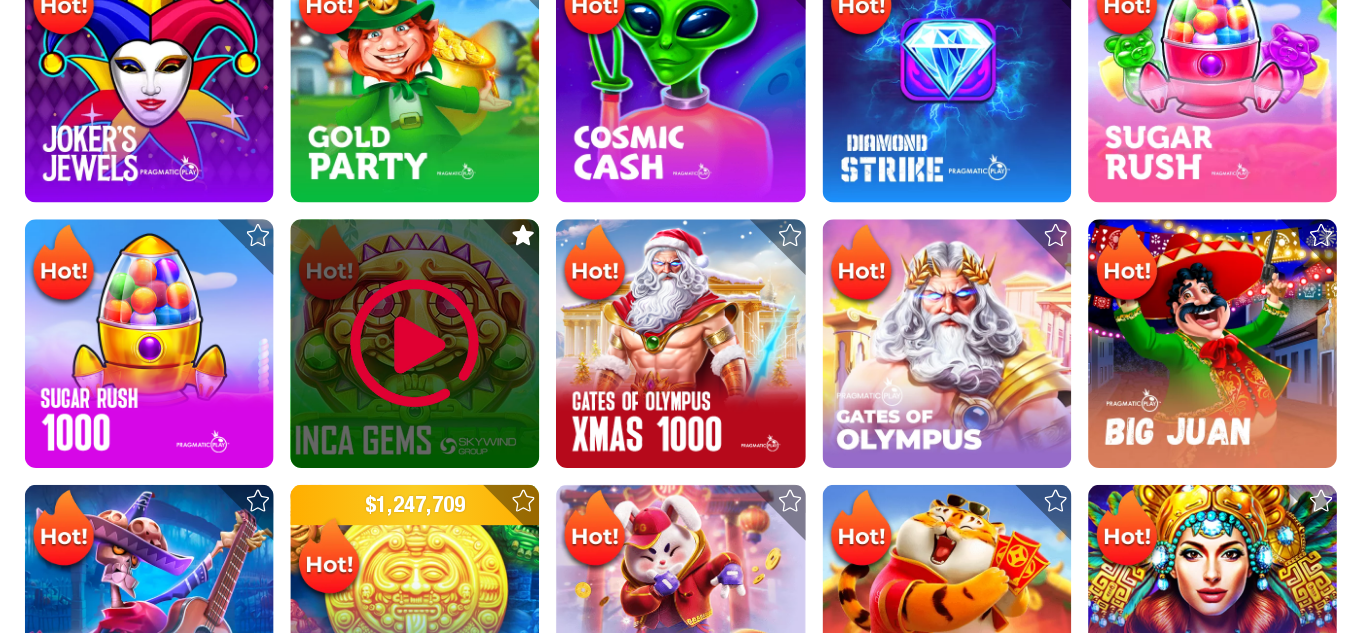 click at bounding box center (438, 375) 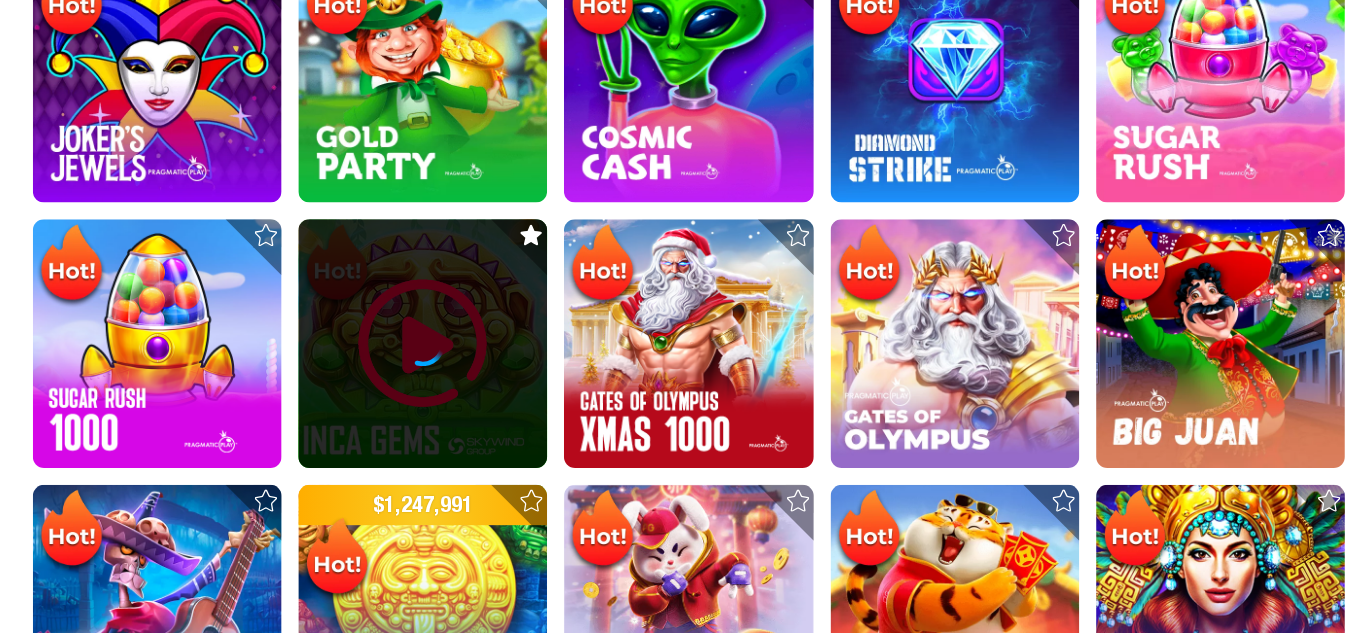scroll, scrollTop: 0, scrollLeft: 0, axis: both 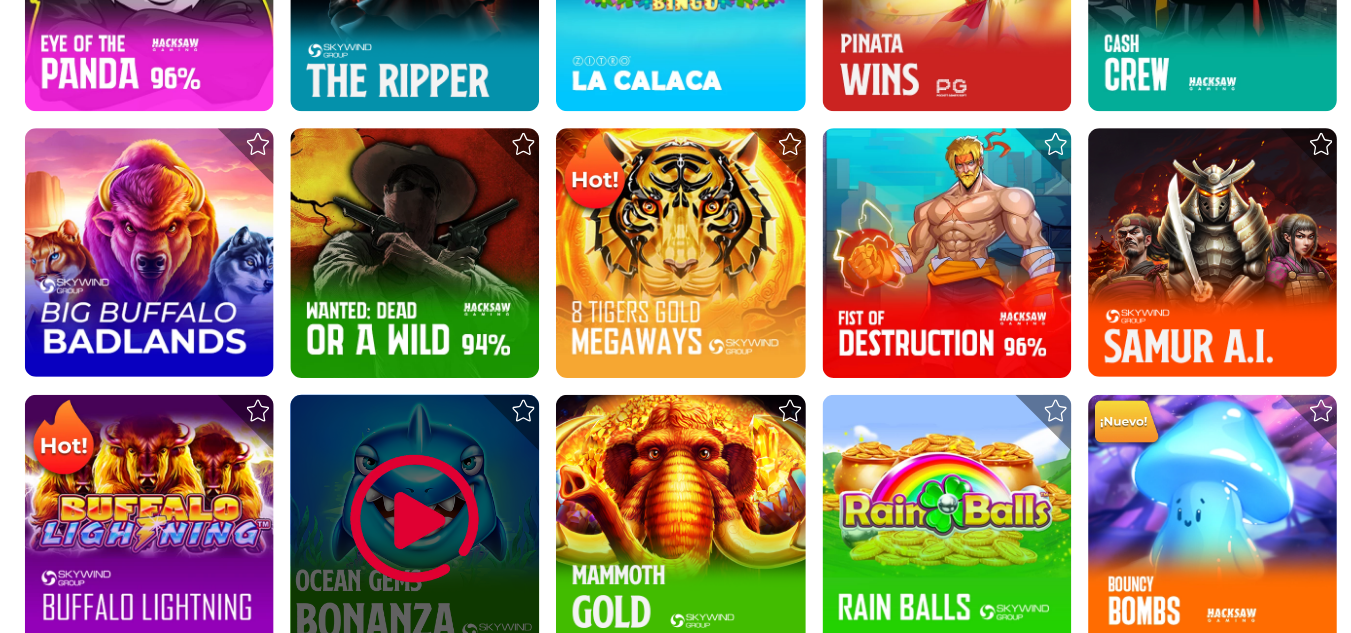click at bounding box center (438, 531) 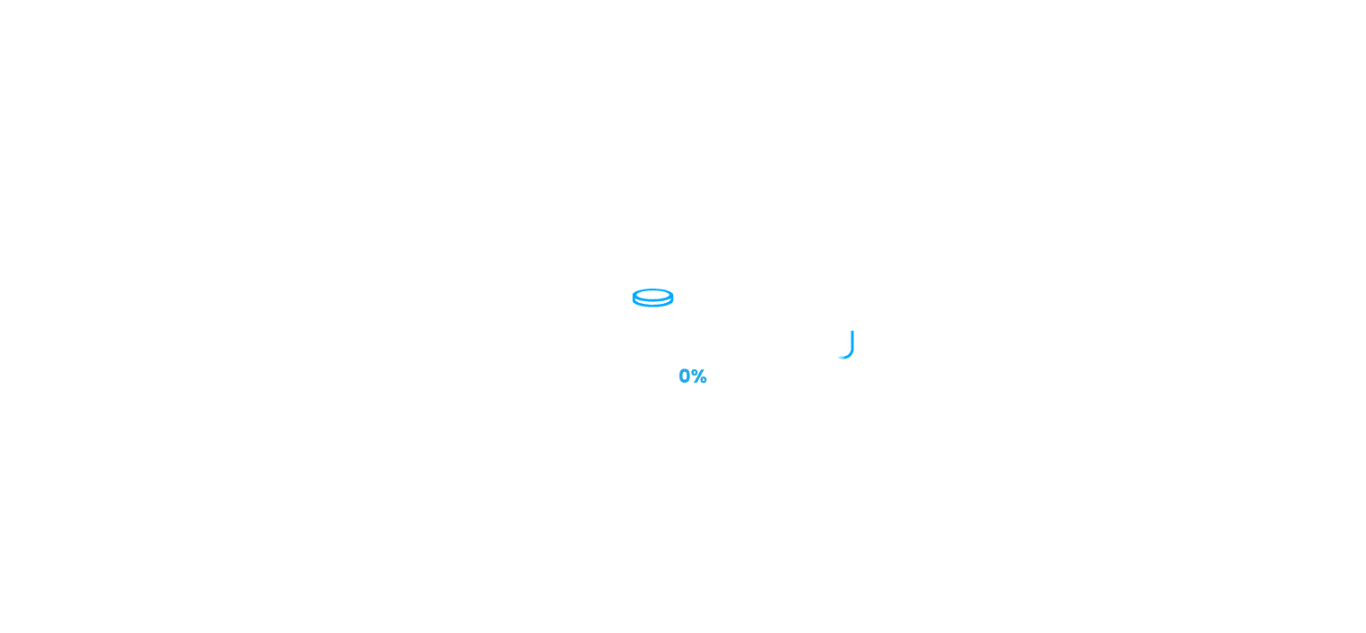 scroll, scrollTop: 0, scrollLeft: 0, axis: both 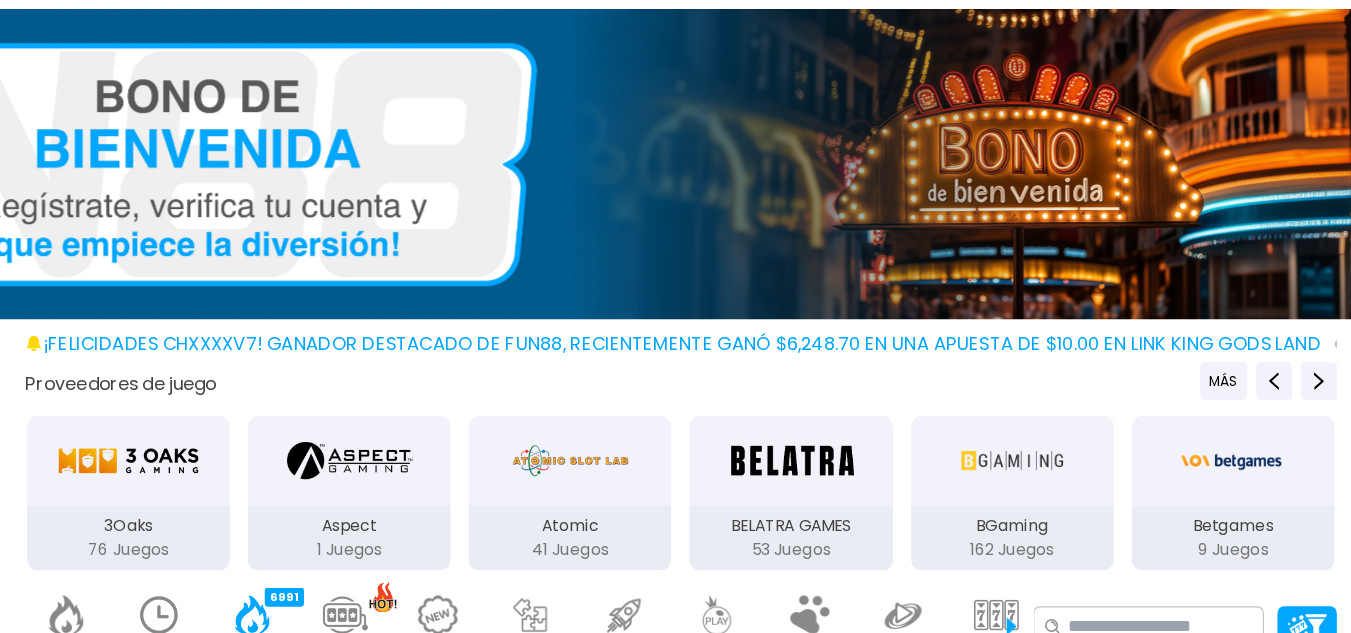 click at bounding box center (676, 214) 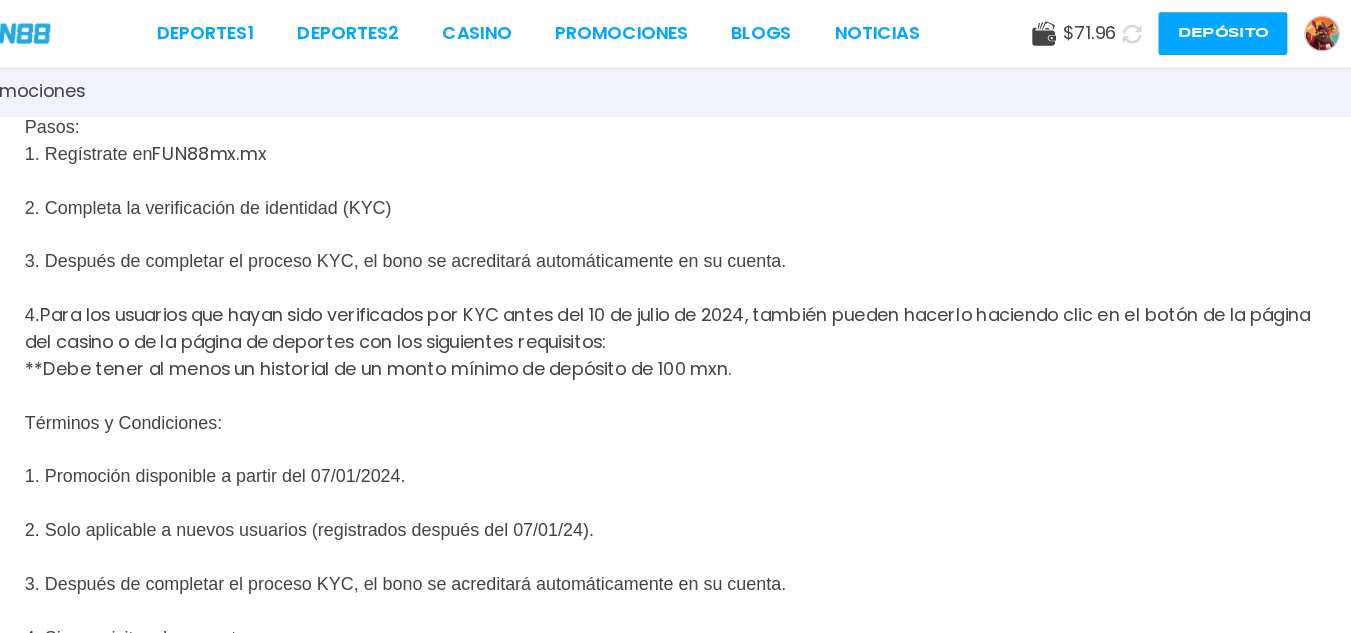 scroll, scrollTop: 0, scrollLeft: 0, axis: both 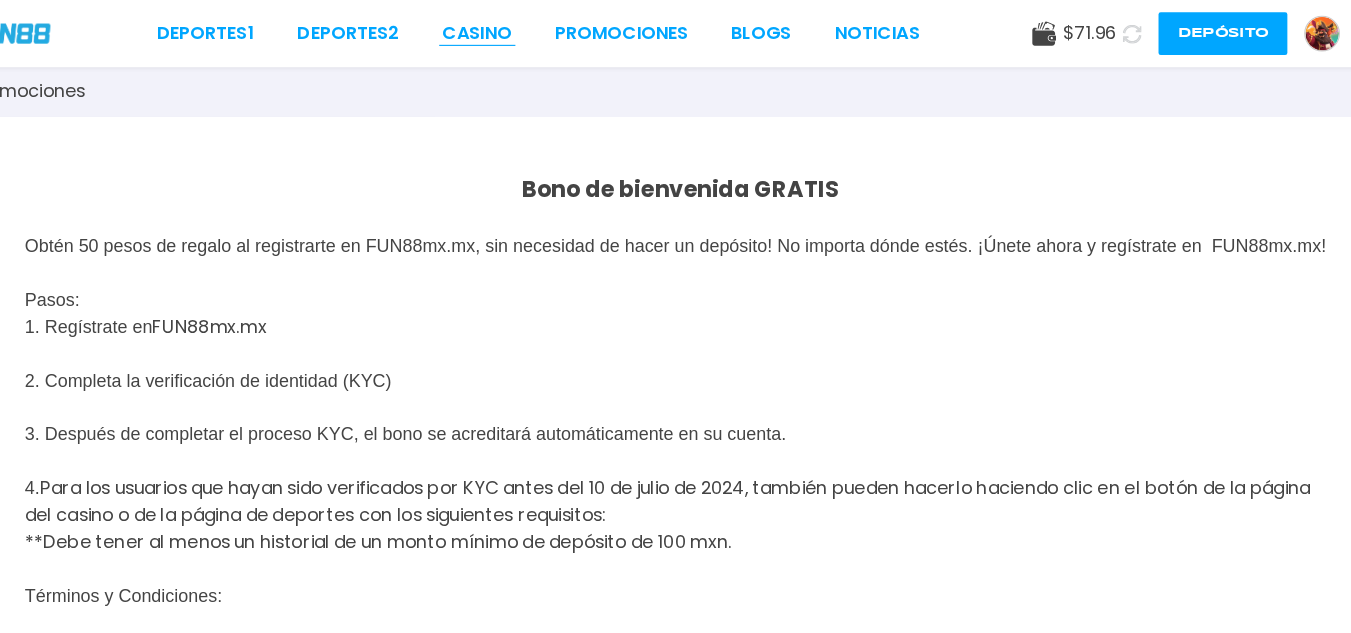 click on "CASINO" at bounding box center (494, 30) 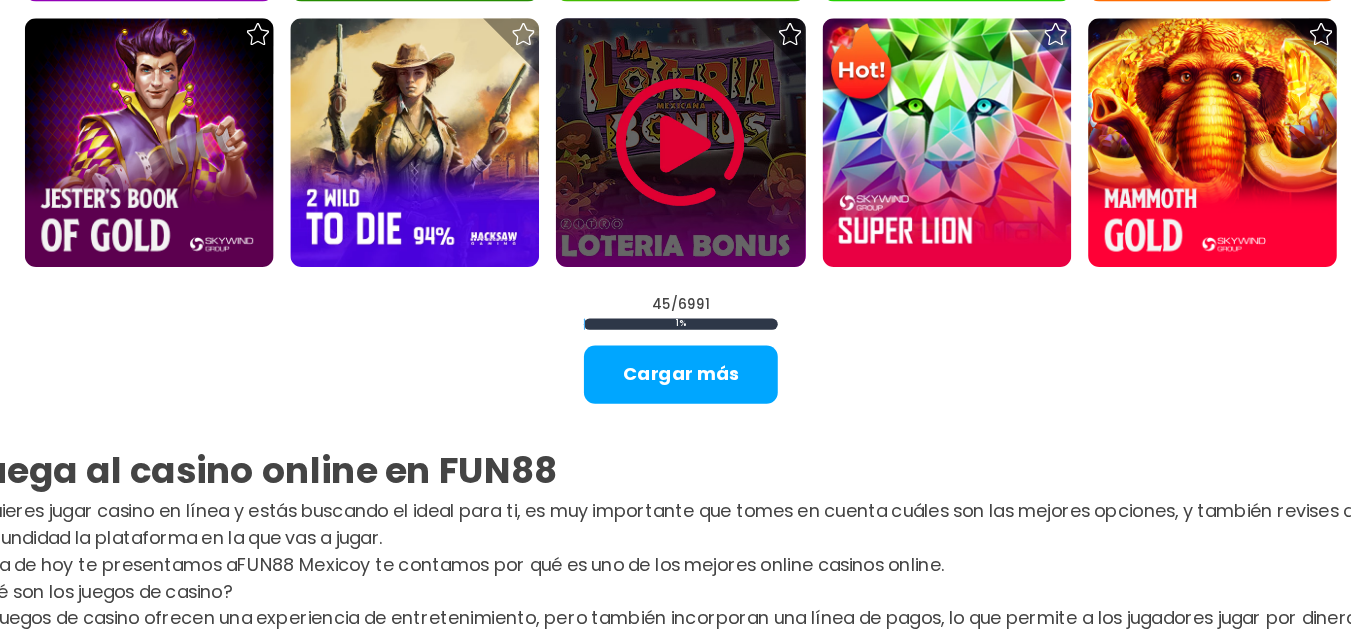 scroll, scrollTop: 2572, scrollLeft: 0, axis: vertical 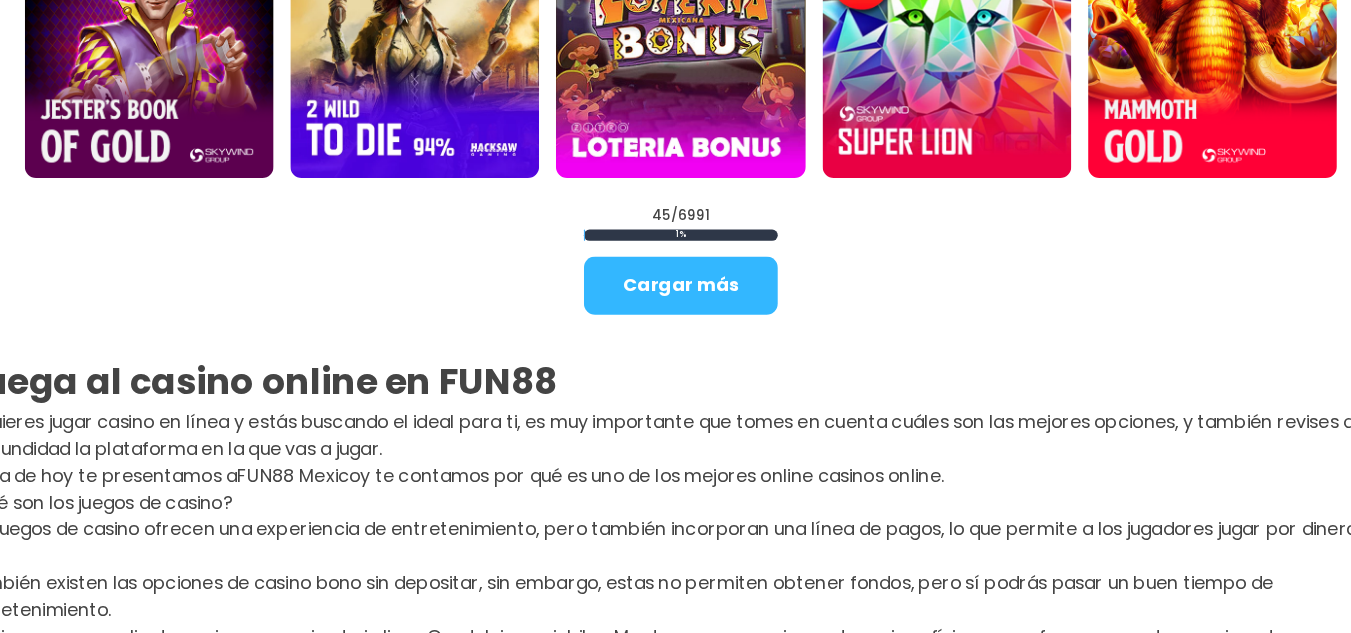 click on "Cargar más" at bounding box center (675, 323) 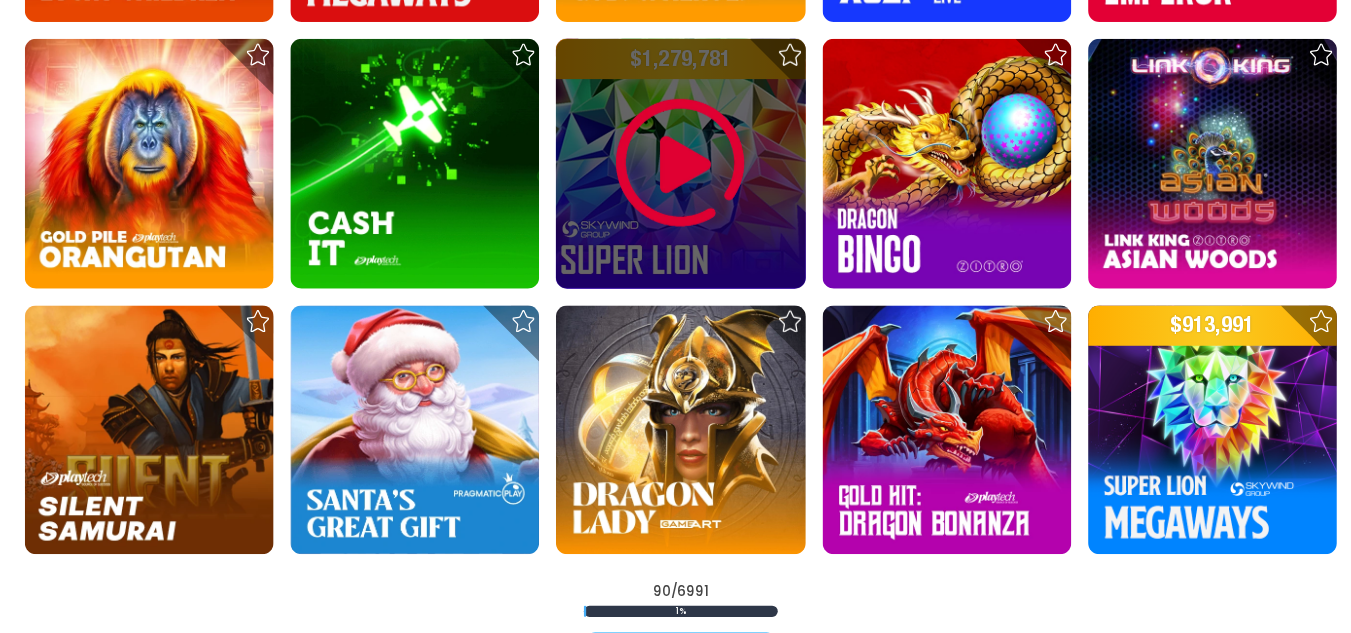 scroll, scrollTop: 4412, scrollLeft: 0, axis: vertical 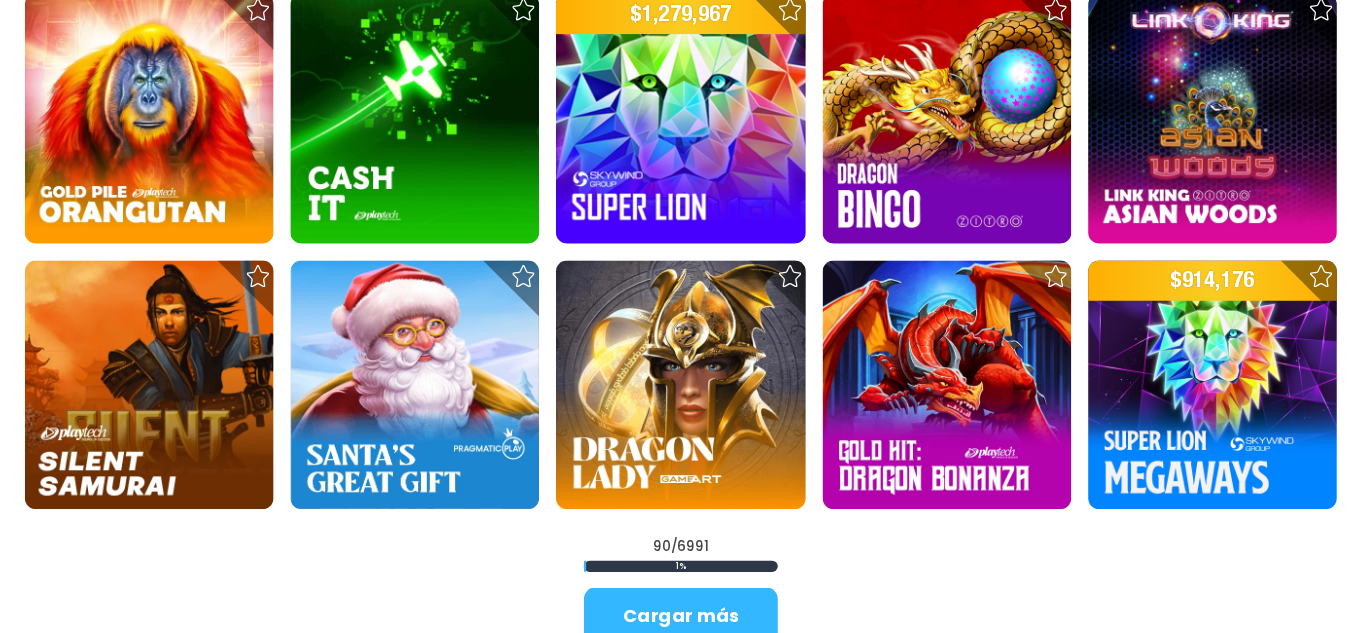 click on "Cargar más" at bounding box center (675, 618) 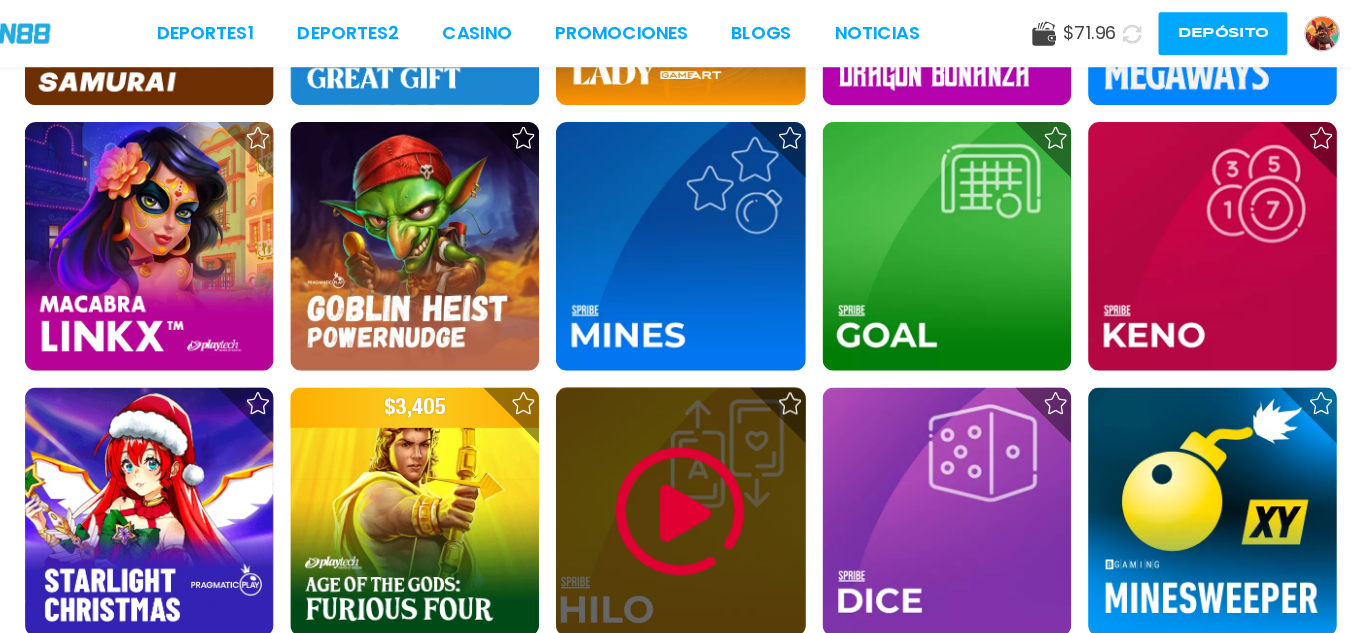 scroll, scrollTop: 4800, scrollLeft: 0, axis: vertical 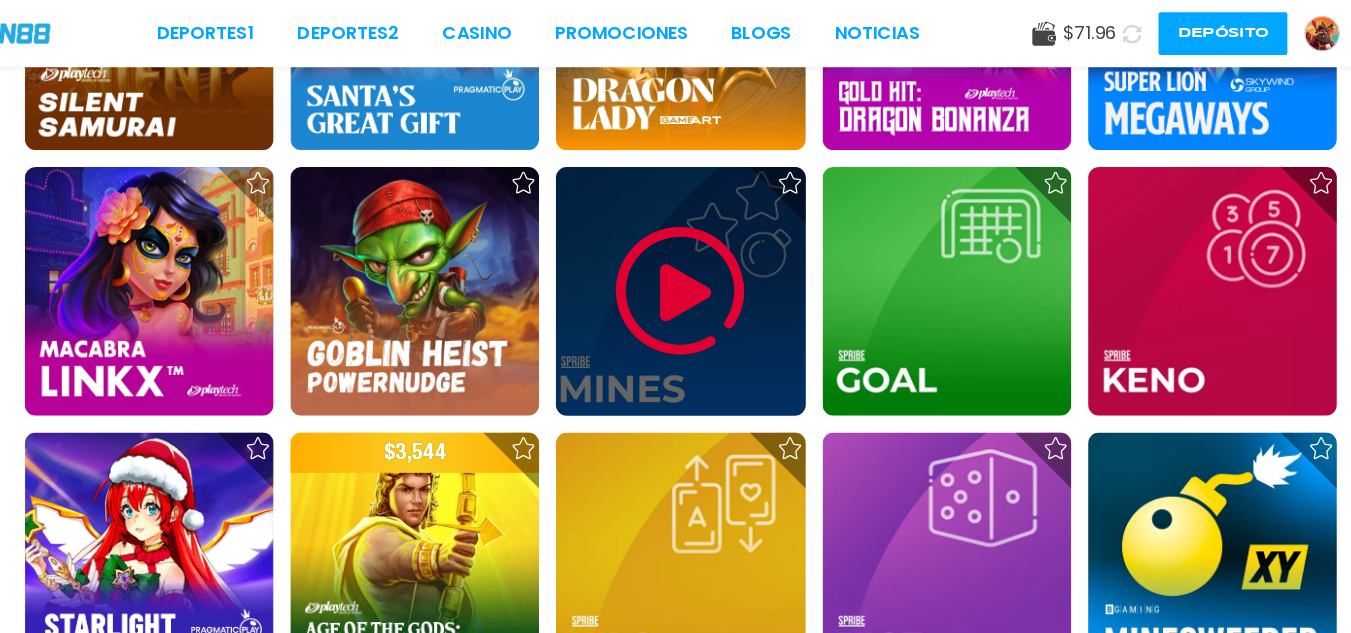 click at bounding box center [675, 260] 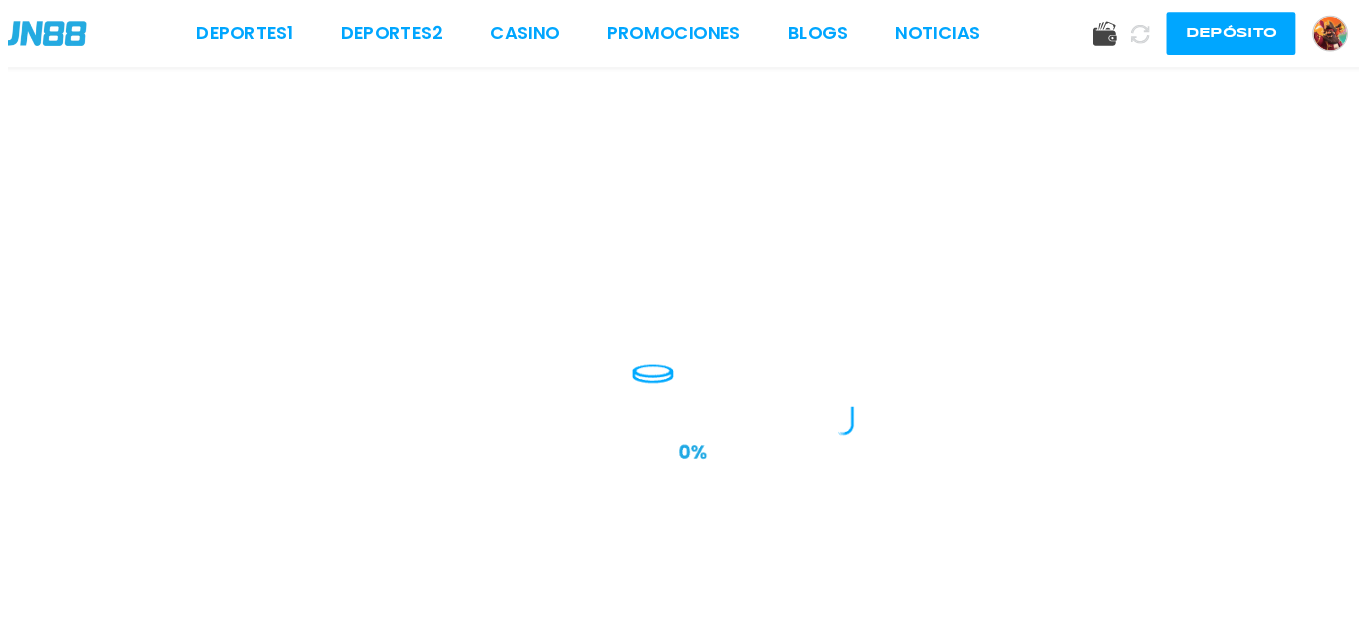 scroll, scrollTop: 0, scrollLeft: 0, axis: both 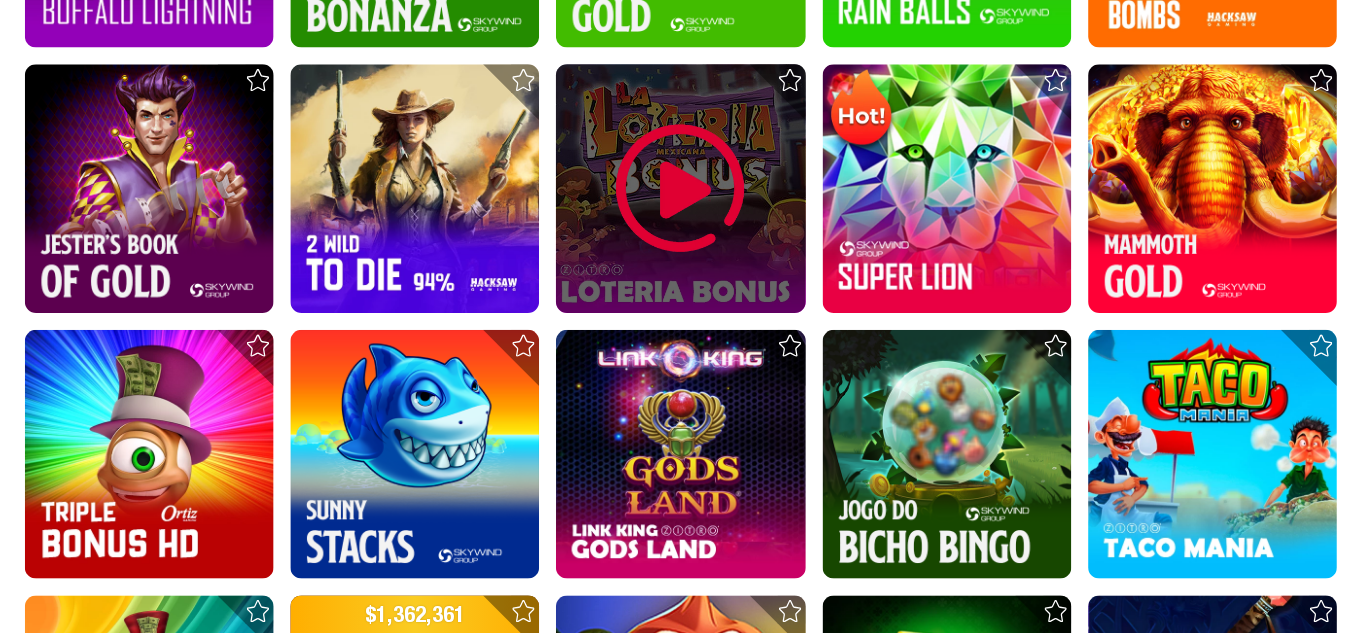 click at bounding box center (675, 236) 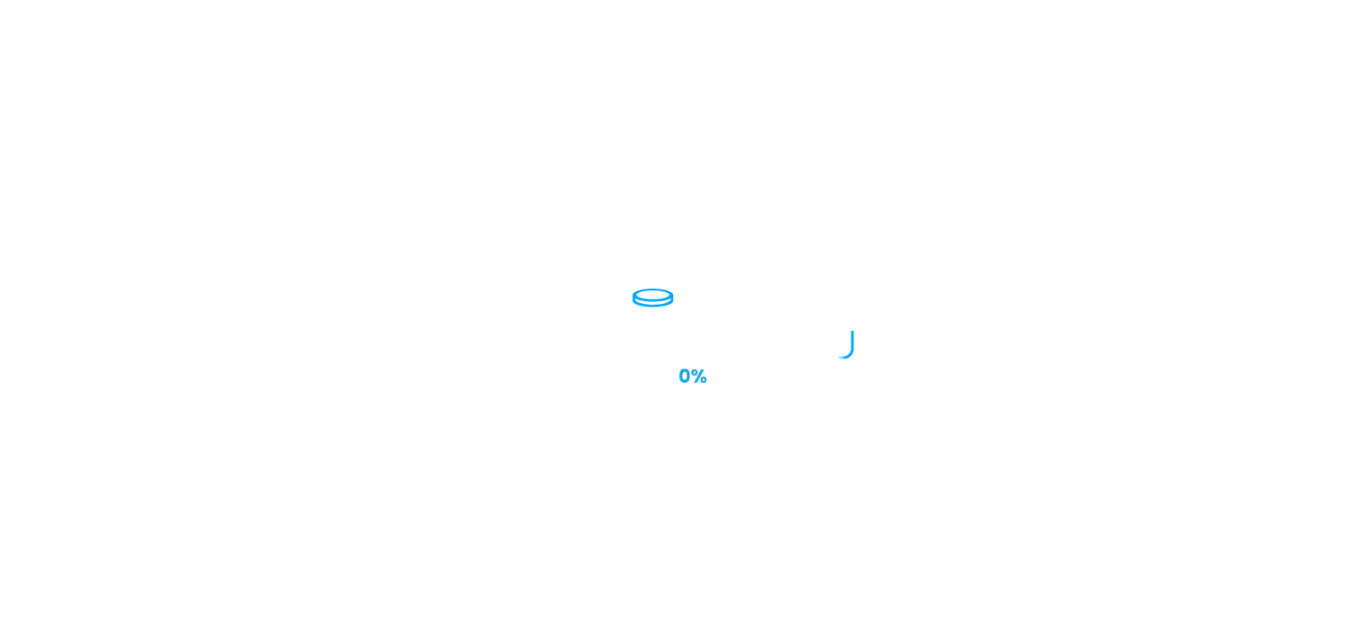 scroll, scrollTop: 0, scrollLeft: 0, axis: both 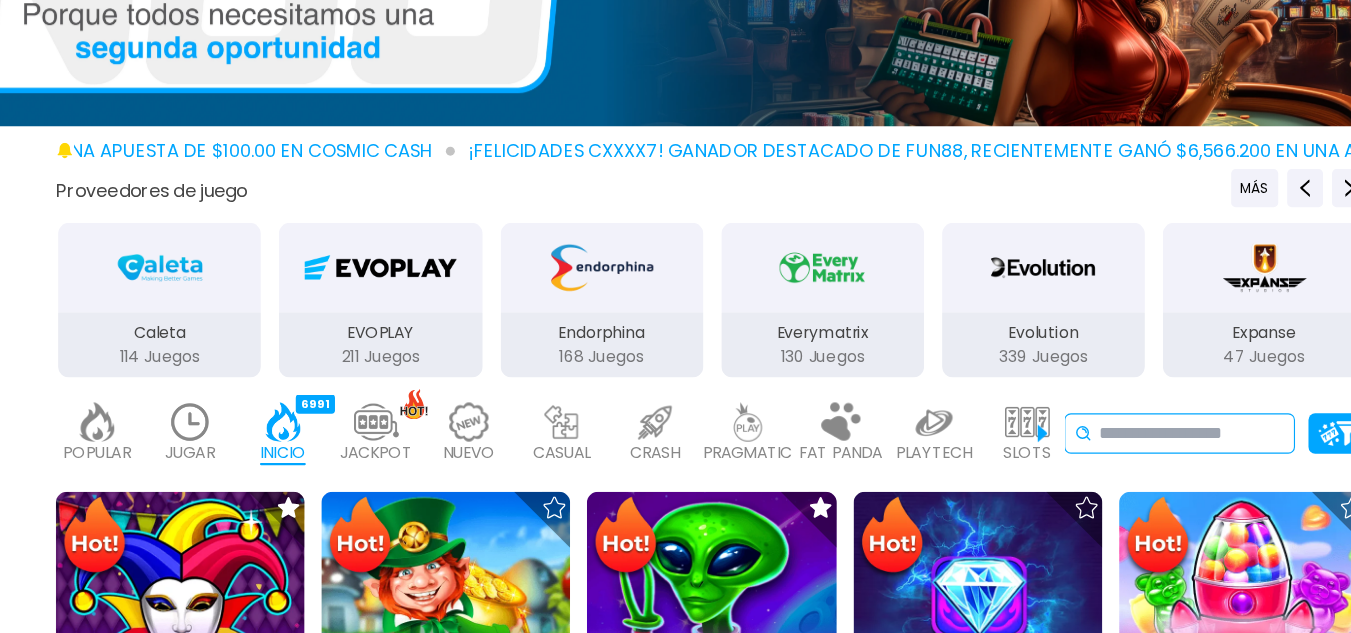 click at bounding box center [1104, 455] 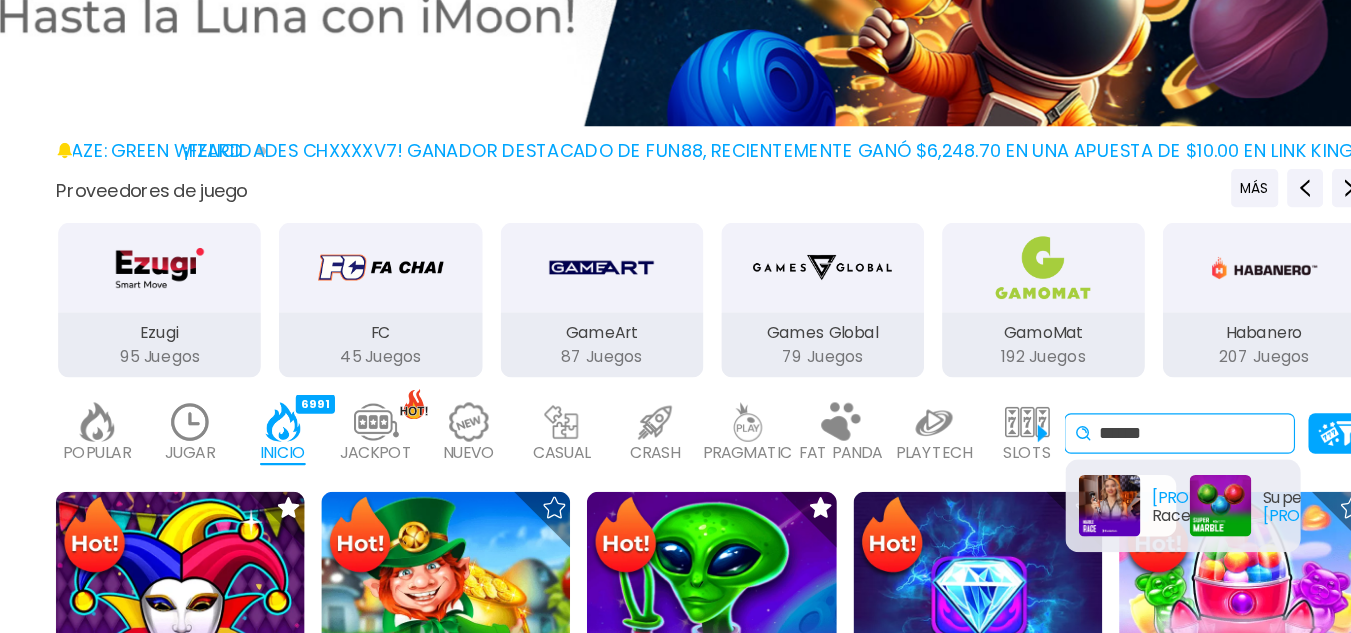 type on "******" 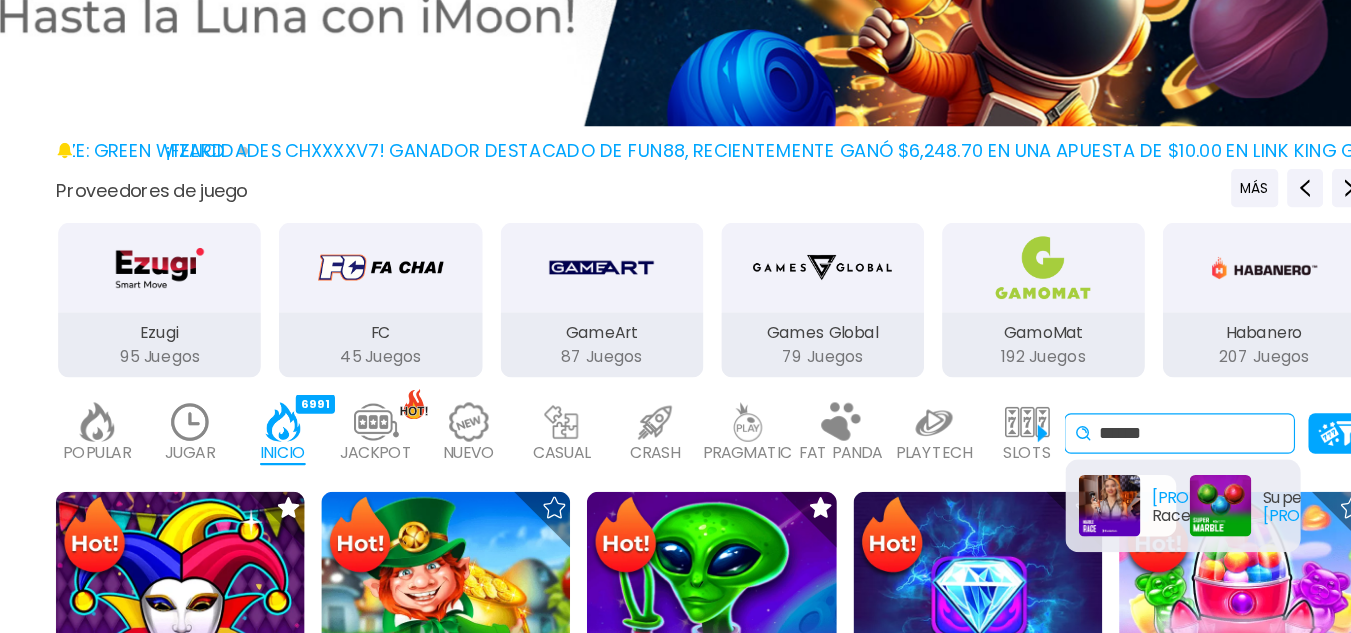 click on "Marble  Race" at bounding box center (1046, 519) 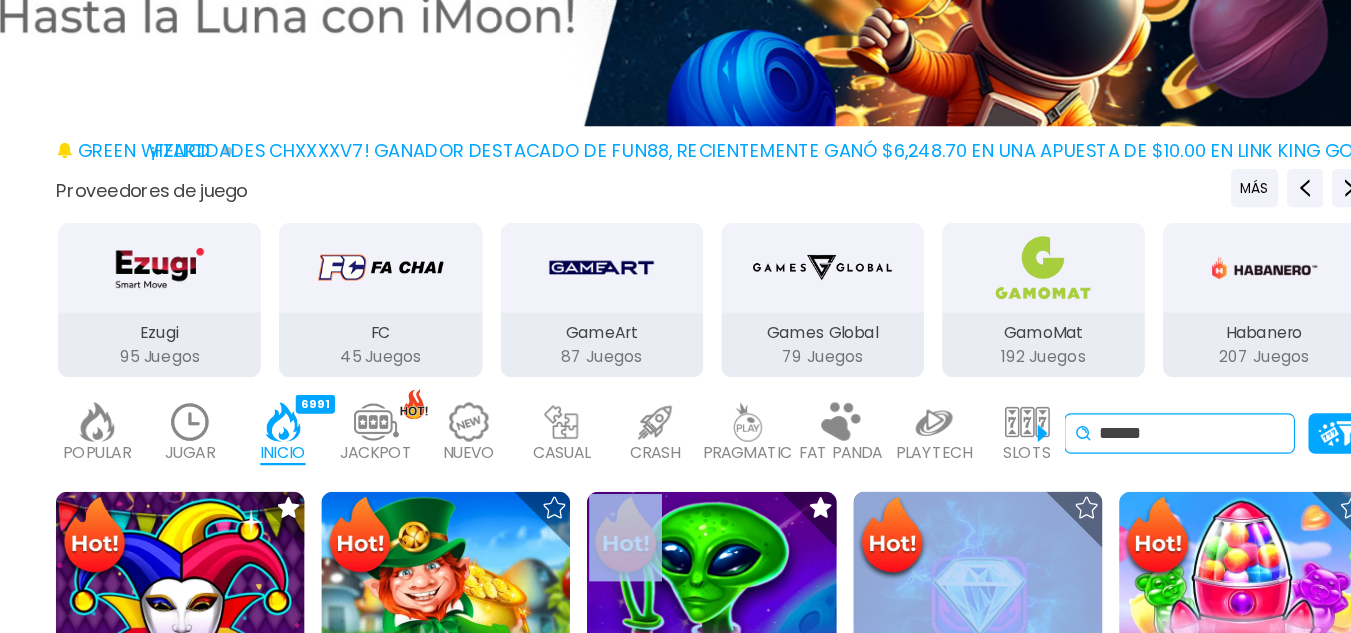 click on "¡FELICIDADES chxxxxv7! GANADOR DESTACADO DE FUN88, RECIENTEMENTE GANÓ $6,248.70 EN UNA APUESTA DE $10.00 EN Link King Gods Land ¡FELICIDADES asxxxt! GANADOR DESTACADO DE FUN88, RECIENTEMENTE GANÓ $7,687.50 EN UNA APUESTA DE $100.00 EN Cosmic Cash ¡FELICIDADES cxxxx7! GANADOR DESTACADO DE FUN88, RECIENTEMENTE GANÓ $6,566.200 EN UNA APUESTA DE $200.00 EN Fire Blaze: Green Wizard Proveedores de juego MÁS 3Oaks 76   Juegos Aspect 1   Juegos Atomic 41   Juegos BELATRA GAMES 53   Juegos BGaming 162   Juegos Betgames 9   Juegos BluePrint 106   Juegos Booming Games 109   Juegos Caleta 114   Juegos EVOPLAY 211   Juegos Endorphina 168   Juegos Everymatrix 130   Juegos Evolution 339   Juegos Expanse 47   Juegos Ezugi 95   Juegos FC 45   Juegos GameArt 87   Juegos Games Global 79   Juegos GamoMat 192   Juegos Habanero 207   Juegos Hacksaw 458   Juegos IMoon 3   Juegos InBet 434   Juegos IndigoMagic 53   Juegos JiLi 168   Juegos Kalamba 111   Juegos Kiron 27   Juegos MICRO GAMING 326   Juegos MPlay 20   Juegos NAGA" at bounding box center (675, 4332) 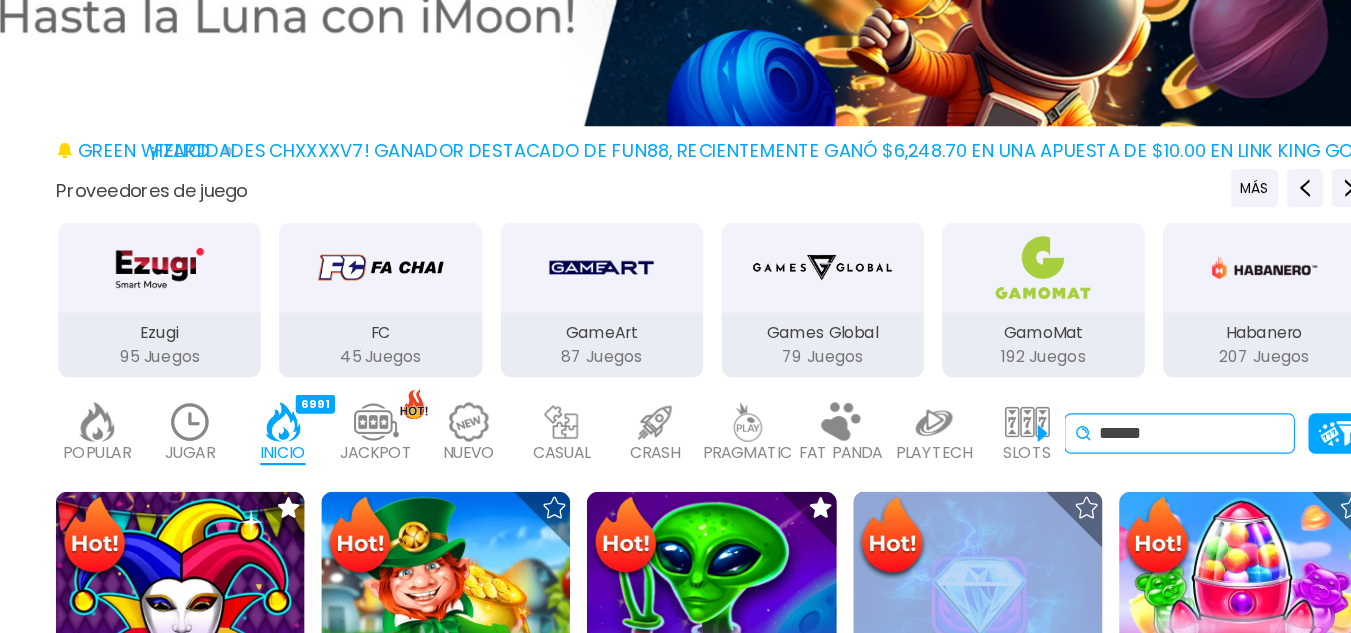 click on "¡FELICIDADES chxxxxv7! GANADOR DESTACADO DE FUN88, RECIENTEMENTE GANÓ $6,248.70 EN UNA APUESTA DE $10.00 EN Link King Gods Land ¡FELICIDADES asxxxt! GANADOR DESTACADO DE FUN88, RECIENTEMENTE GANÓ $7,687.50 EN UNA APUESTA DE $100.00 EN Cosmic Cash ¡FELICIDADES cxxxx7! GANADOR DESTACADO DE FUN88, RECIENTEMENTE GANÓ $6,566.200 EN UNA APUESTA DE $200.00 EN Fire Blaze: Green Wizard Proveedores de juego MÁS 3Oaks 76   Juegos Aspect 1   Juegos Atomic 41   Juegos BELATRA GAMES 53   Juegos BGaming 162   Juegos Betgames 9   Juegos BluePrint 106   Juegos Booming Games 109   Juegos Caleta 114   Juegos EVOPLAY 211   Juegos Endorphina 168   Juegos Everymatrix 130   Juegos Evolution 339   Juegos Expanse 47   Juegos Ezugi 95   Juegos FC 45   Juegos GameArt 87   Juegos Games Global 79   Juegos GamoMat 192   Juegos Habanero 207   Juegos Hacksaw 458   Juegos IMoon 3   Juegos InBet 434   Juegos IndigoMagic 53   Juegos JiLi 168   Juegos Kalamba 111   Juegos Kiron 27   Juegos MICRO GAMING 326   Juegos MPlay 20   Juegos NAGA" at bounding box center [675, 4332] 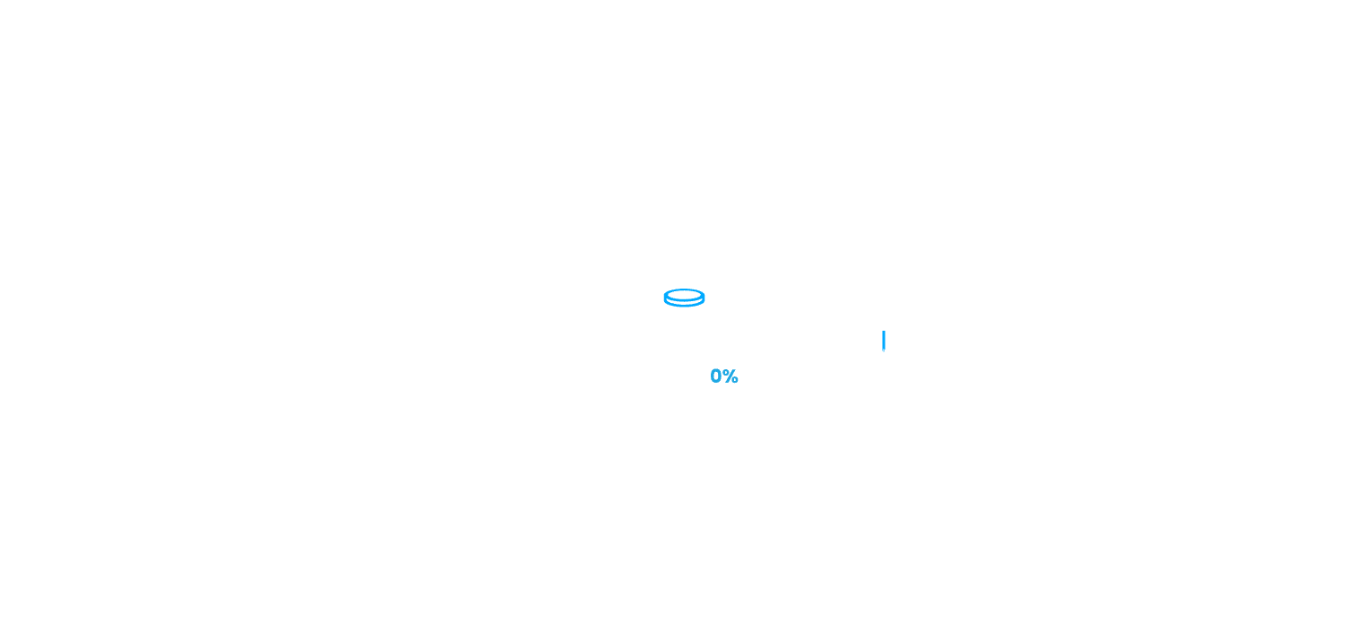 scroll, scrollTop: 0, scrollLeft: 0, axis: both 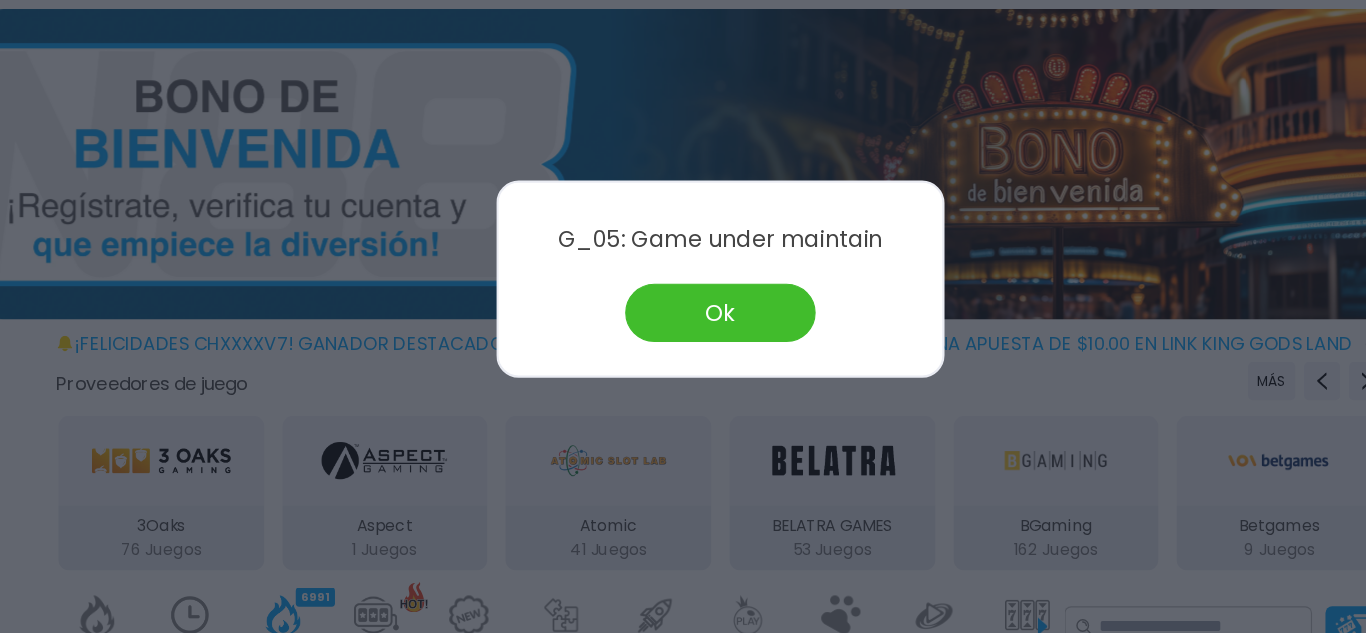 click on "Ok" at bounding box center (683, 347) 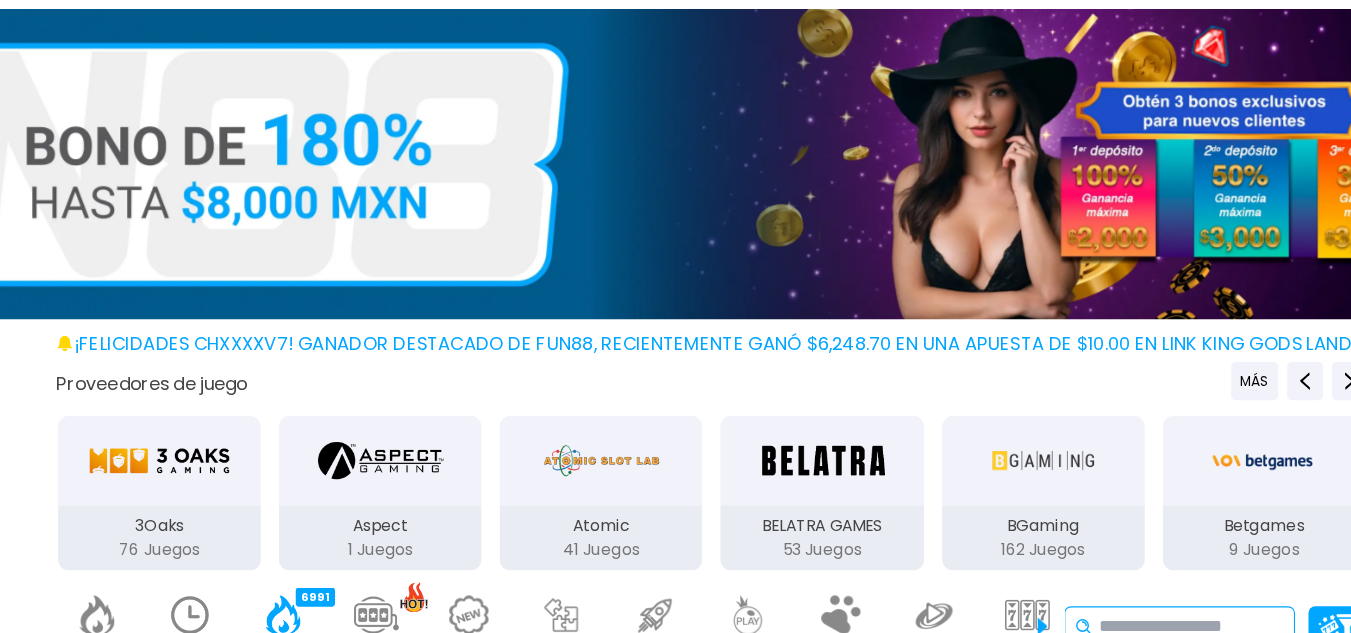click on "No se ha encontrado ningún juego." at bounding box center [1093, 627] 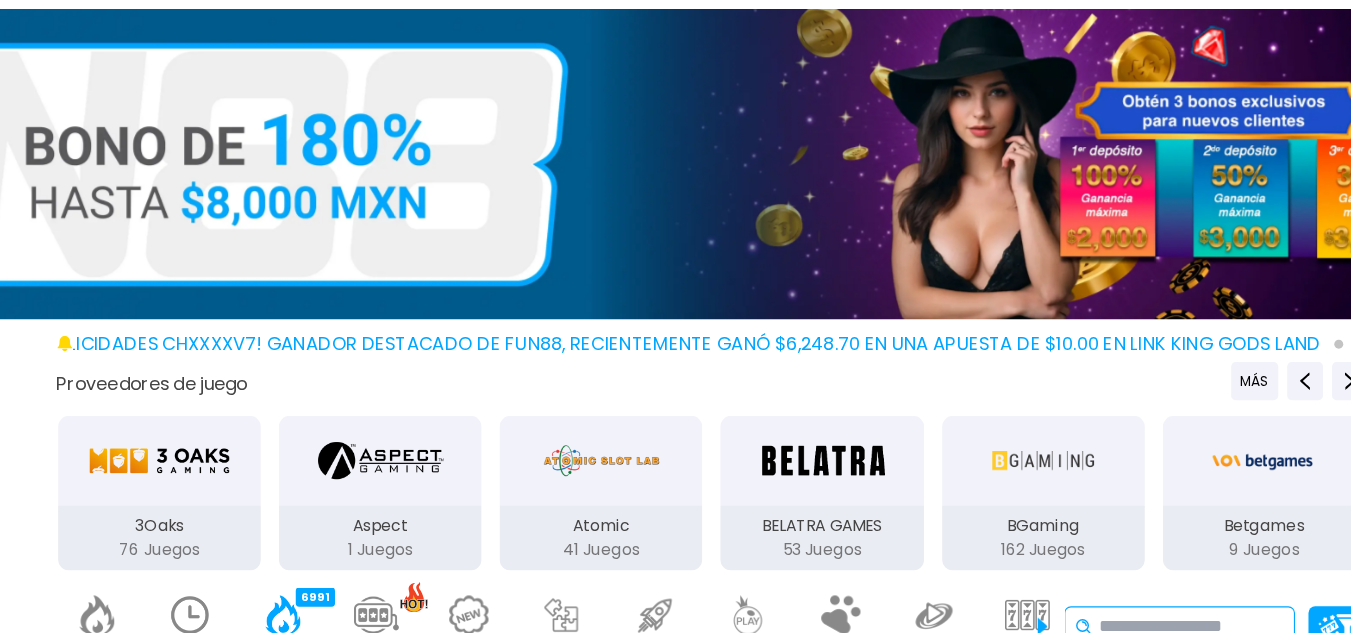click at bounding box center (1104, 627) 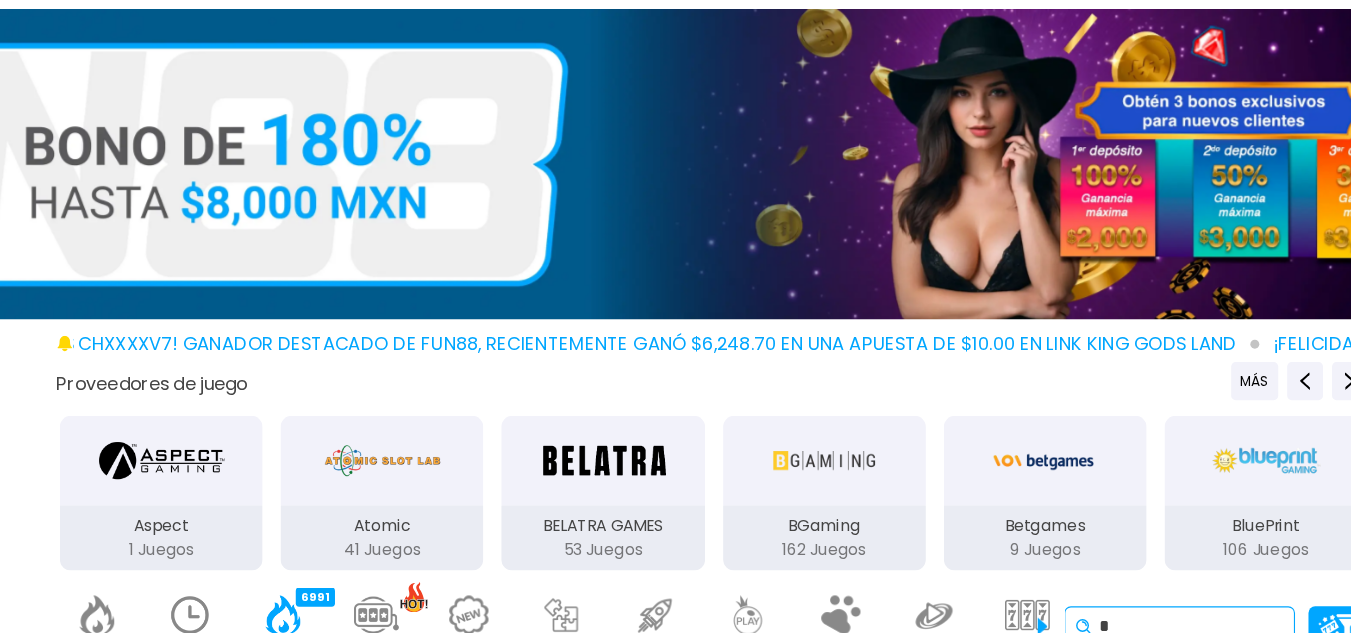 scroll, scrollTop: 6, scrollLeft: 0, axis: vertical 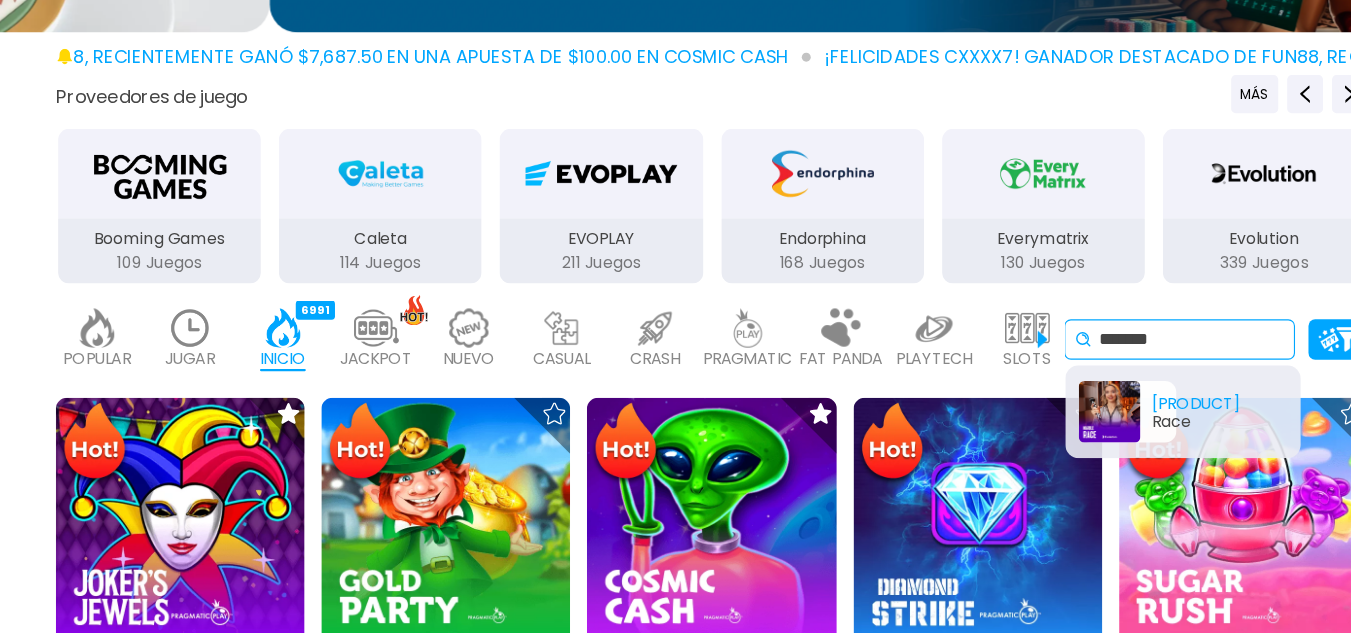 type on "******" 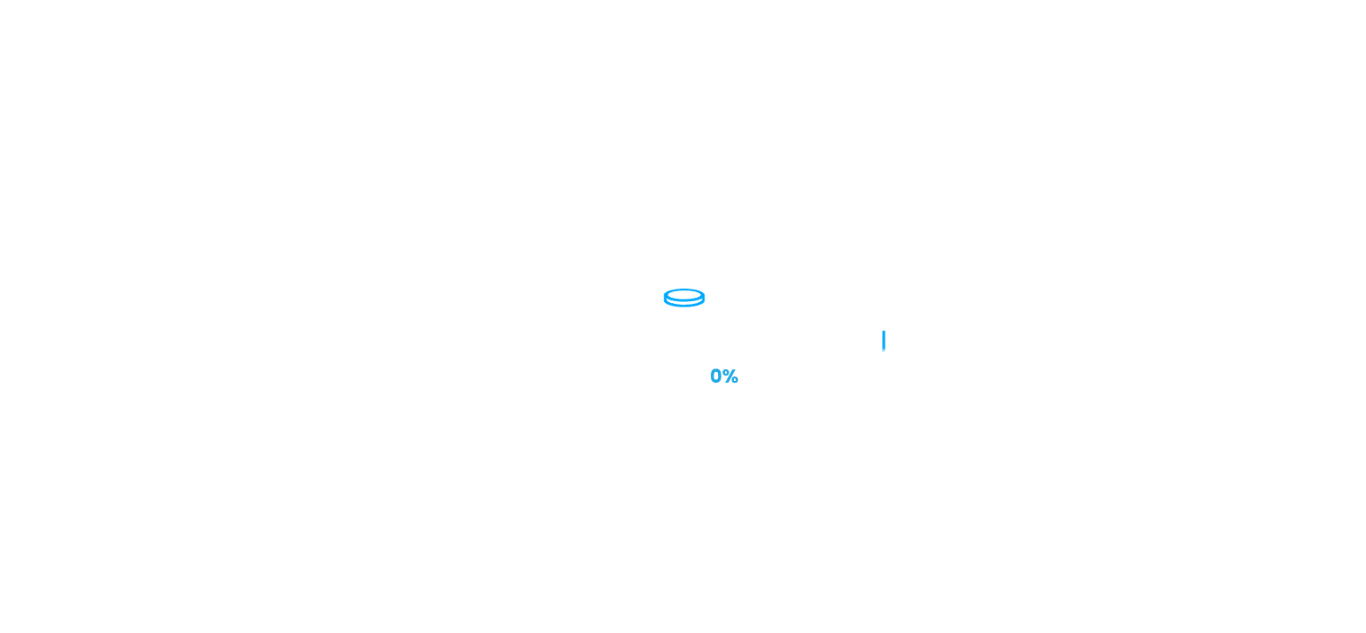 scroll, scrollTop: 0, scrollLeft: 0, axis: both 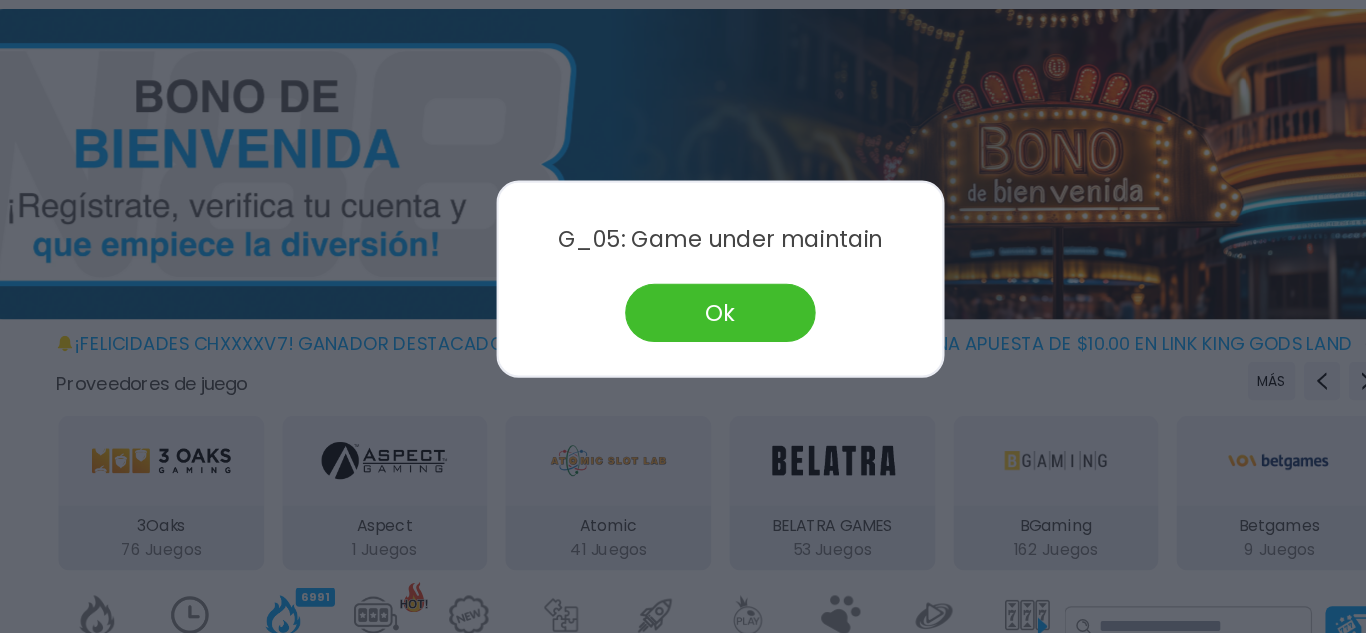 click on "Ok" at bounding box center [683, 347] 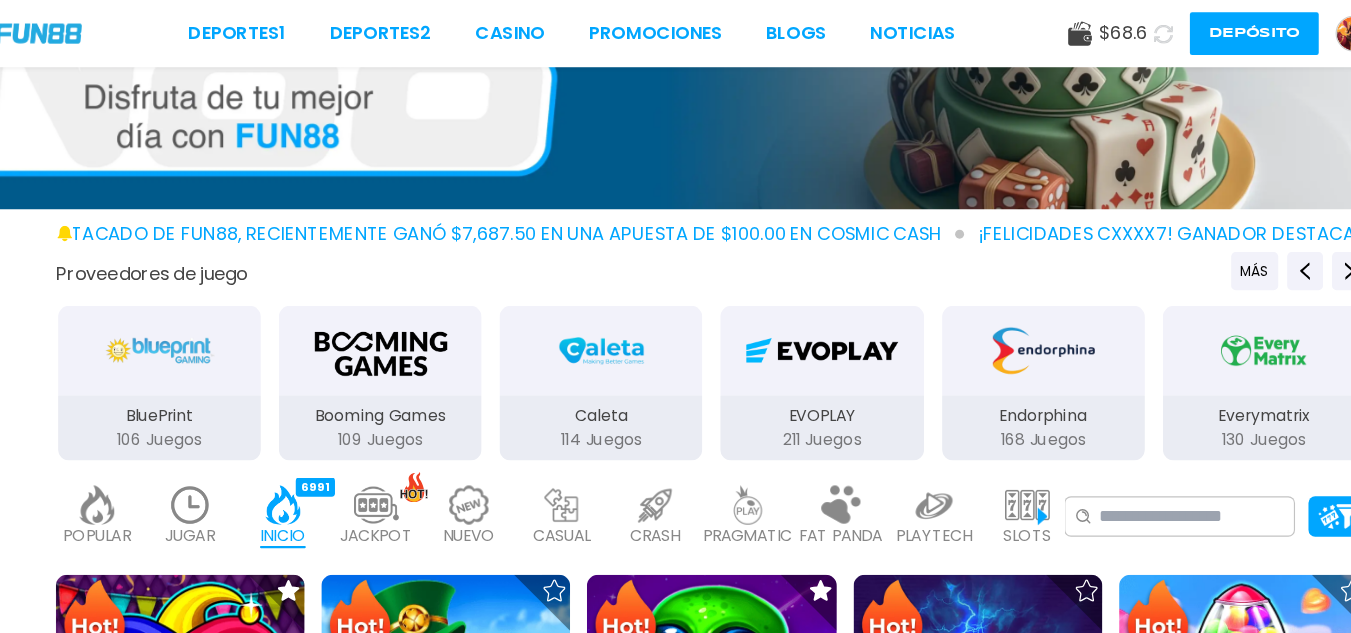 scroll, scrollTop: 120, scrollLeft: 0, axis: vertical 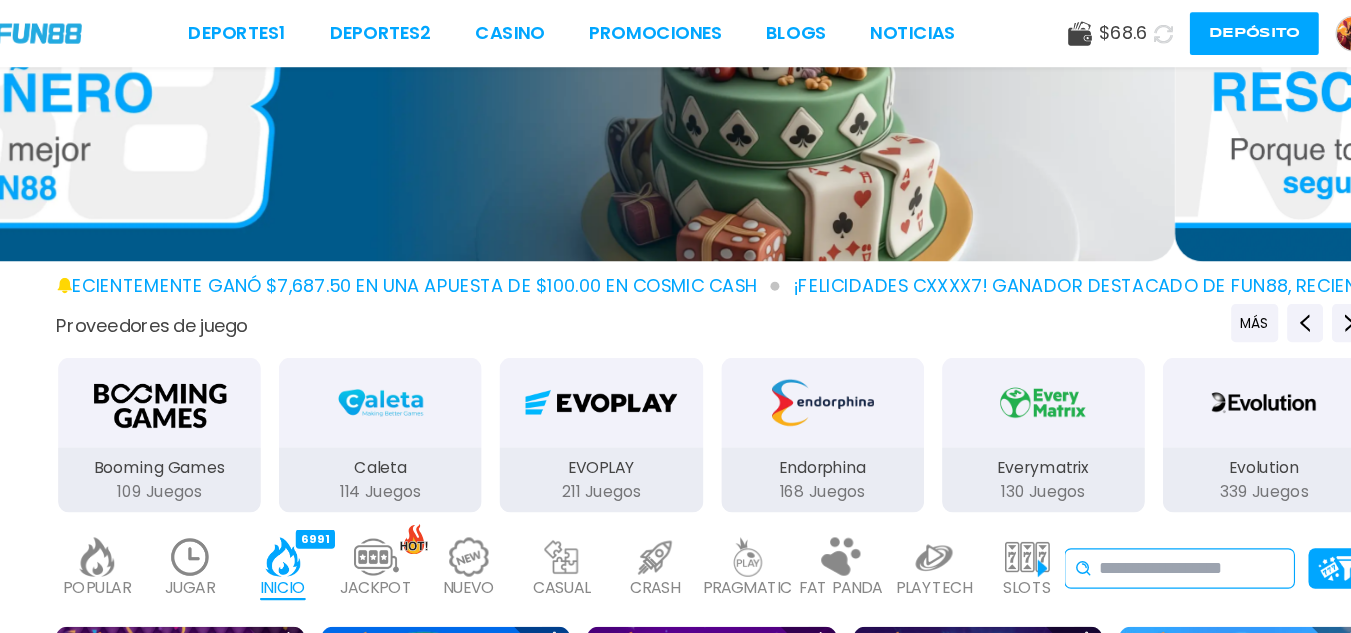 click at bounding box center (1104, 507) 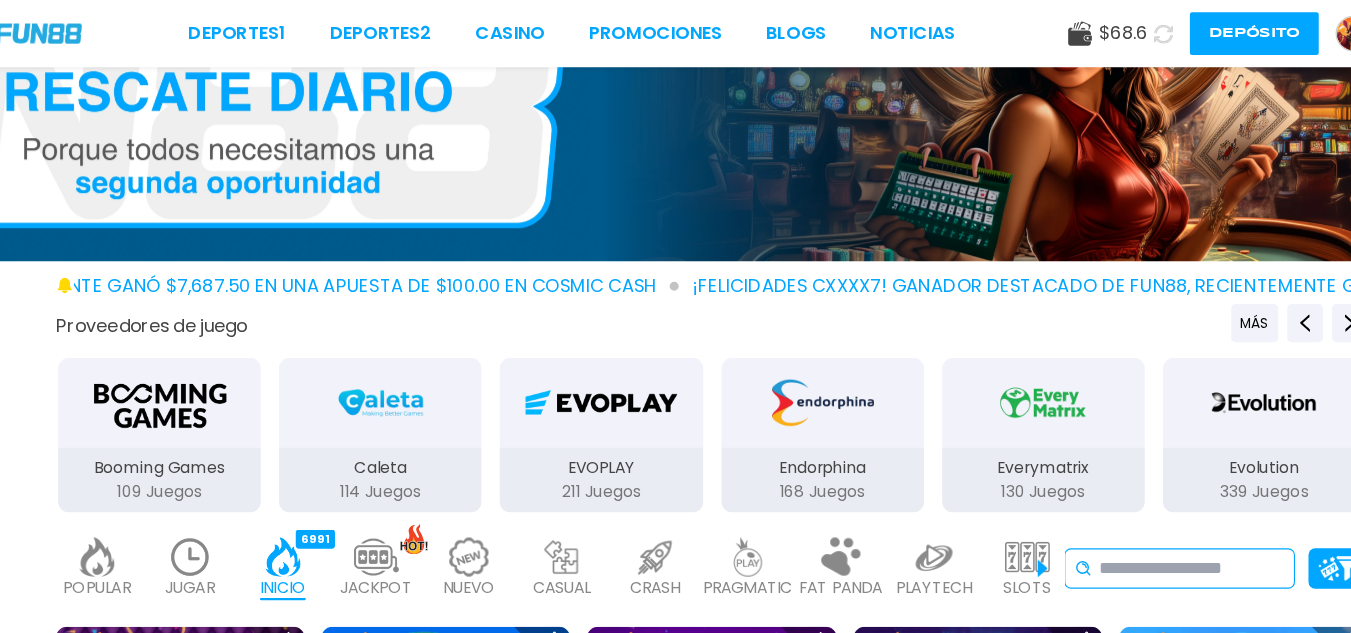 click at bounding box center (1104, 507) 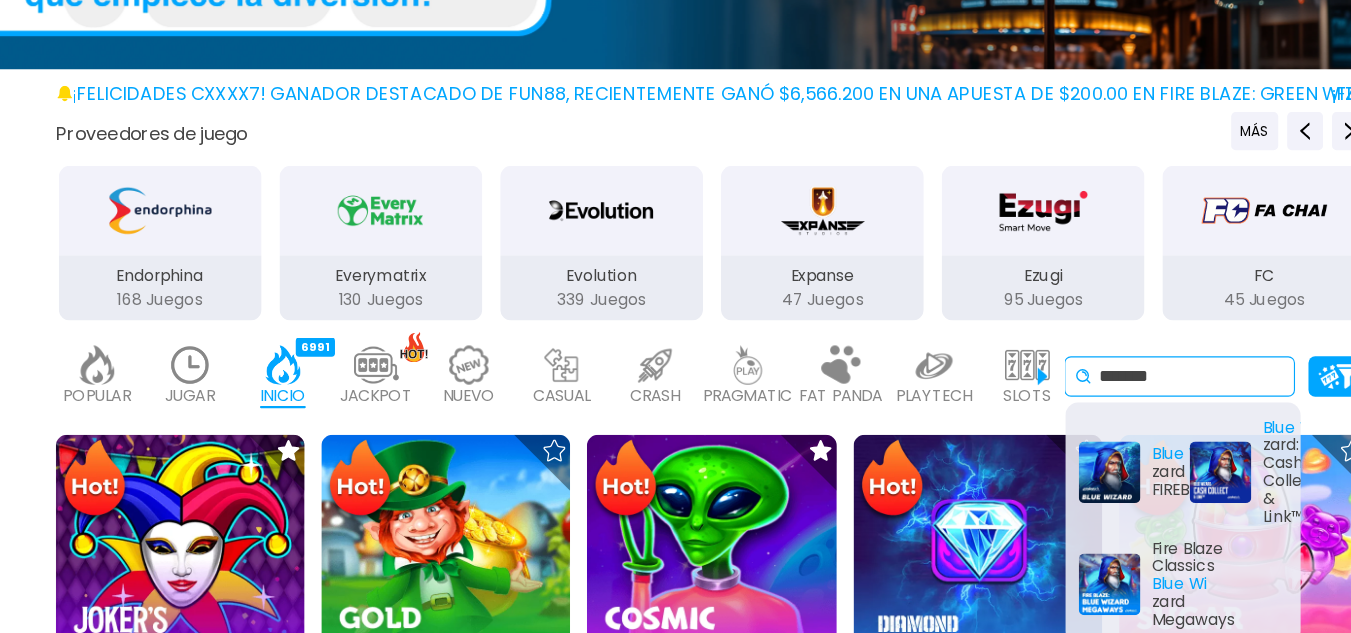 scroll, scrollTop: 231, scrollLeft: 0, axis: vertical 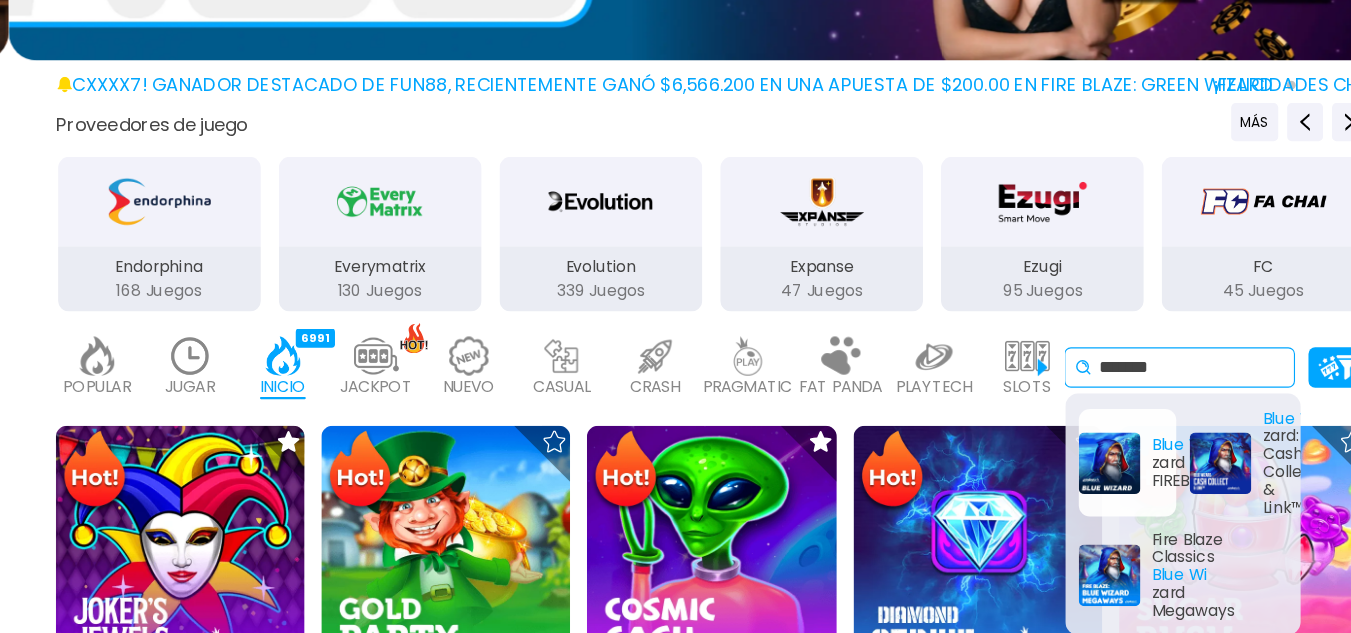 type on "*******" 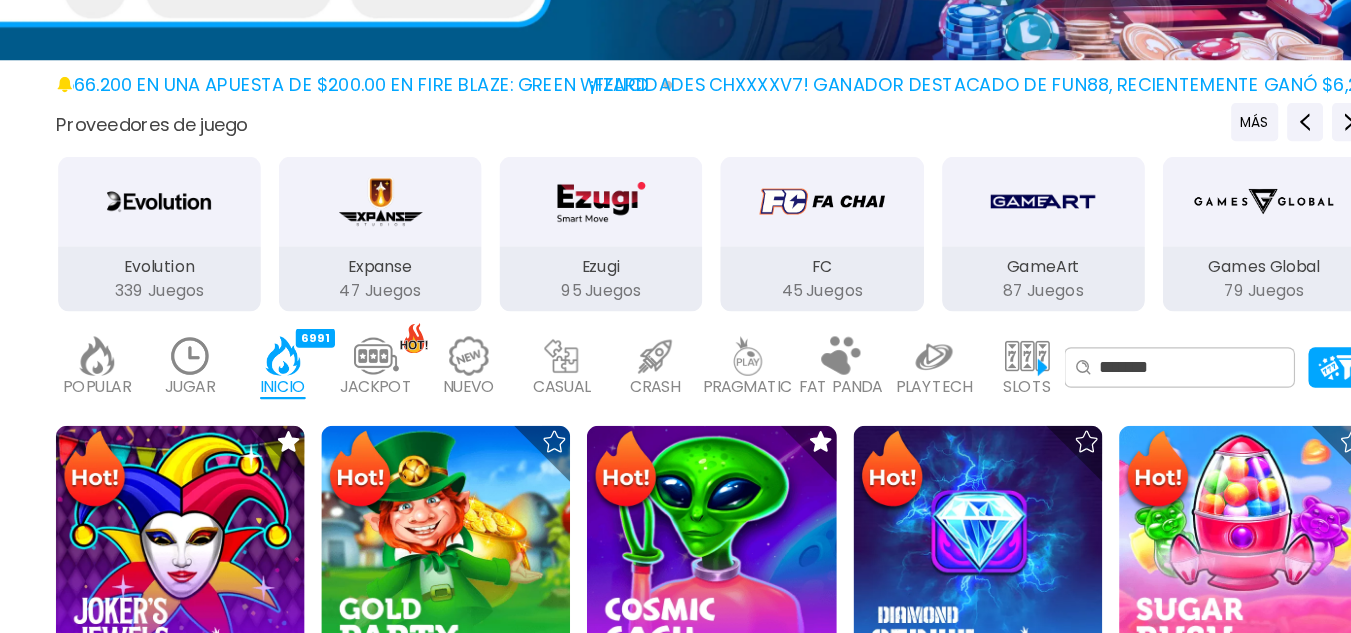click on "JUGAR 40" at bounding box center [209, 396] 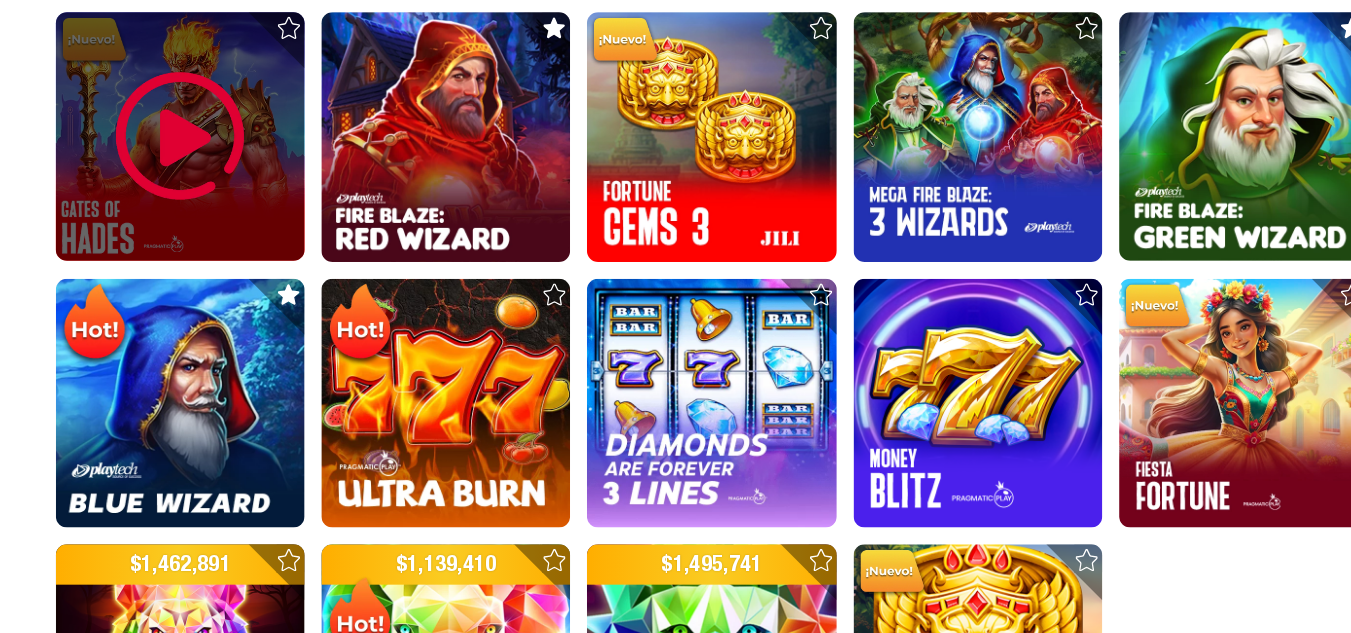 scroll, scrollTop: 2031, scrollLeft: 0, axis: vertical 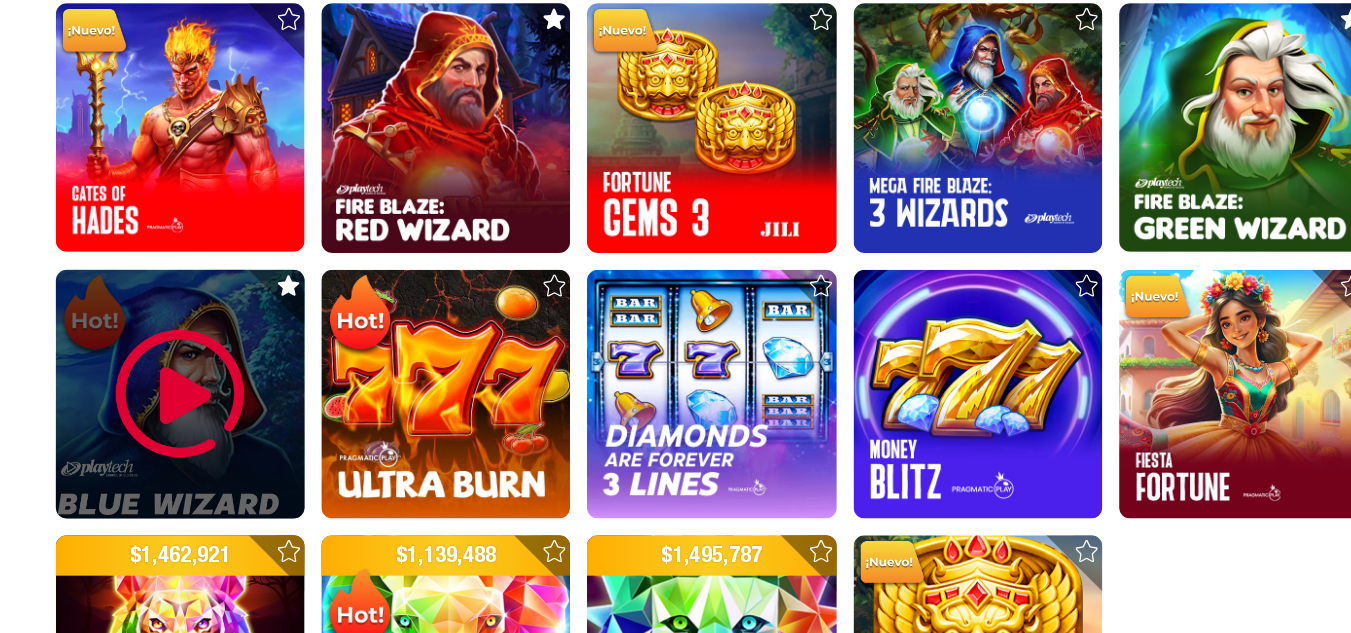 click at bounding box center [201, 420] 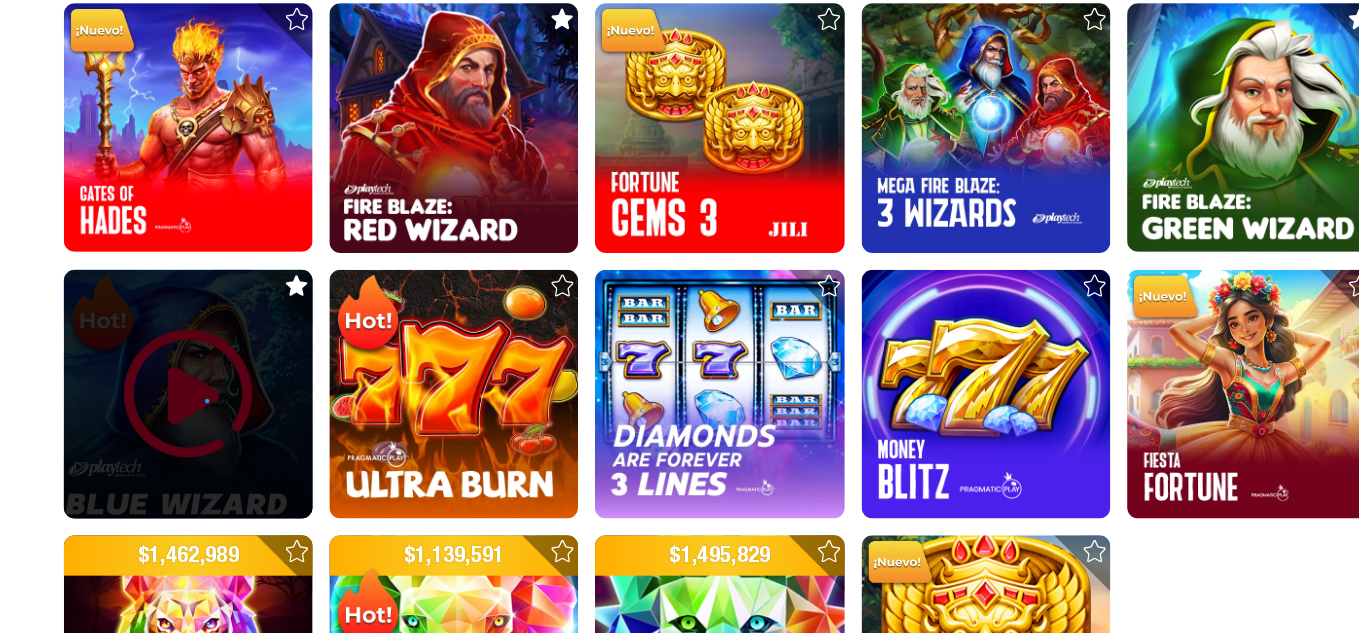 scroll, scrollTop: 0, scrollLeft: 0, axis: both 